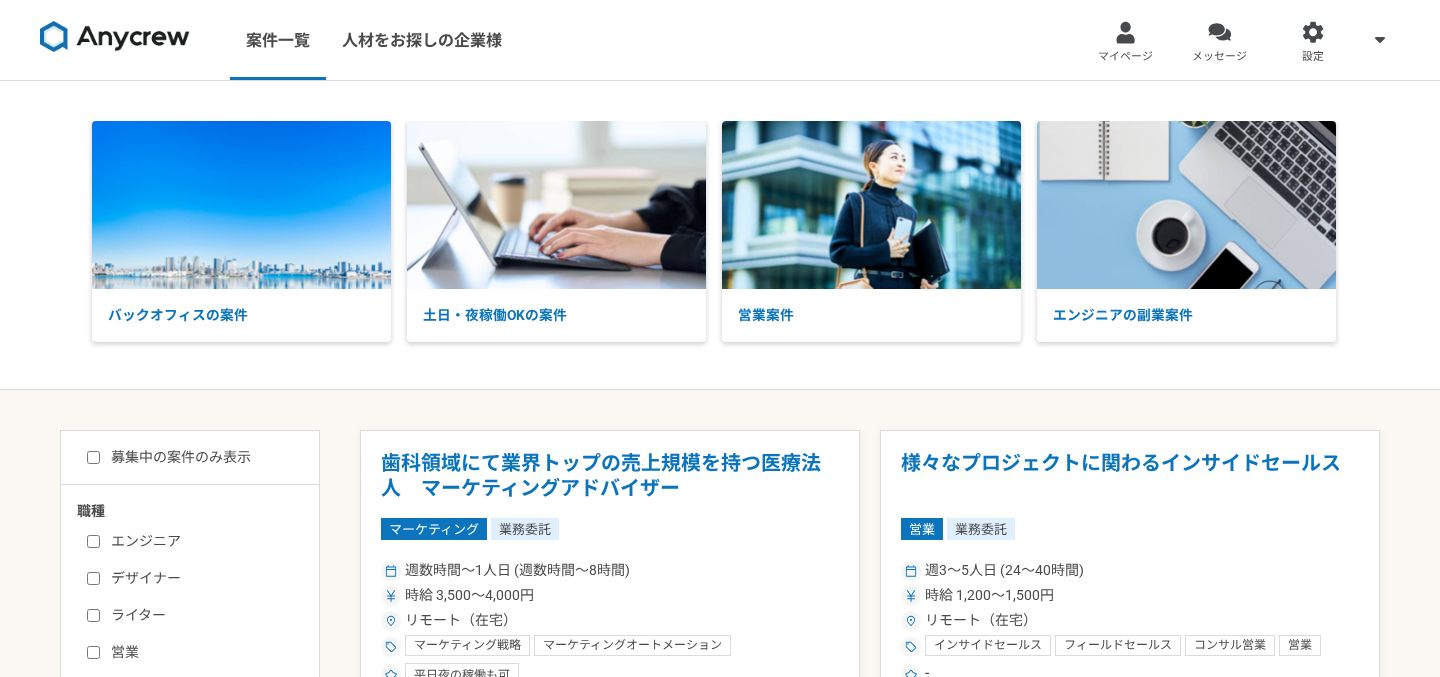 scroll, scrollTop: 0, scrollLeft: 0, axis: both 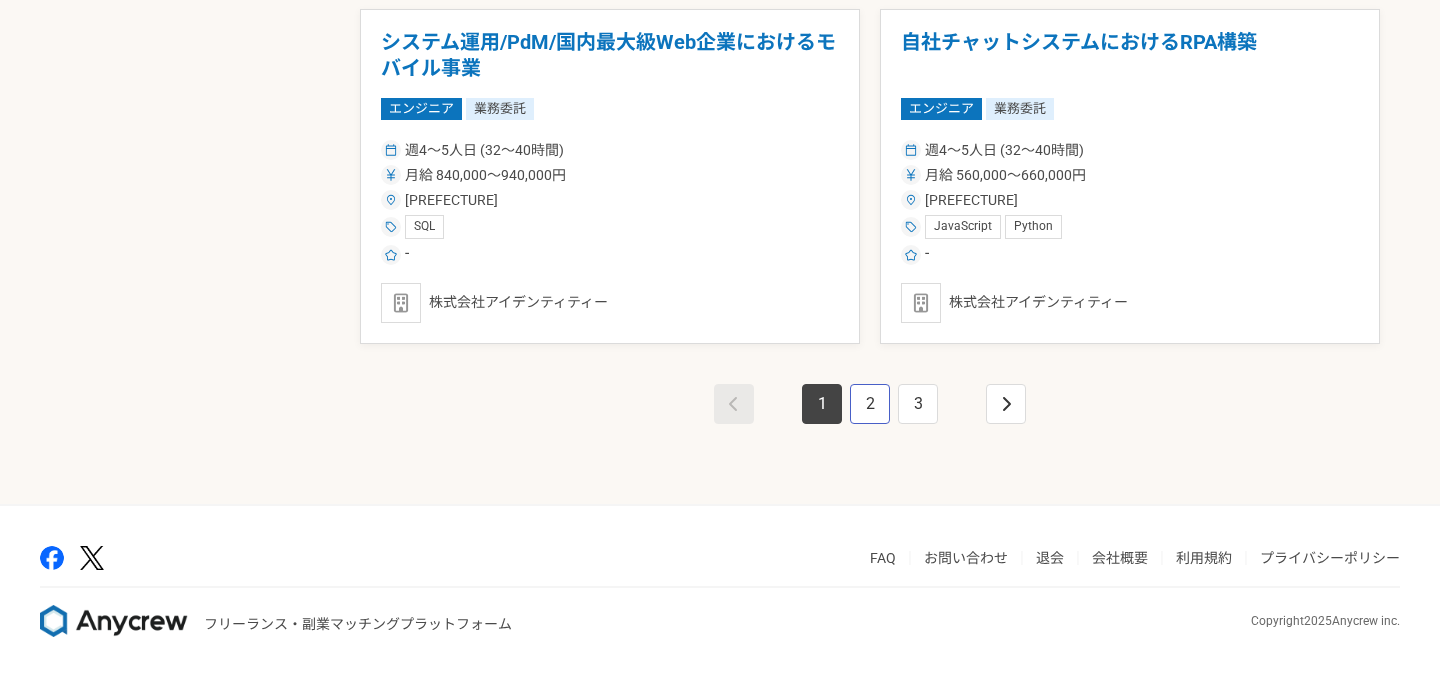 click on "2" at bounding box center [870, 404] 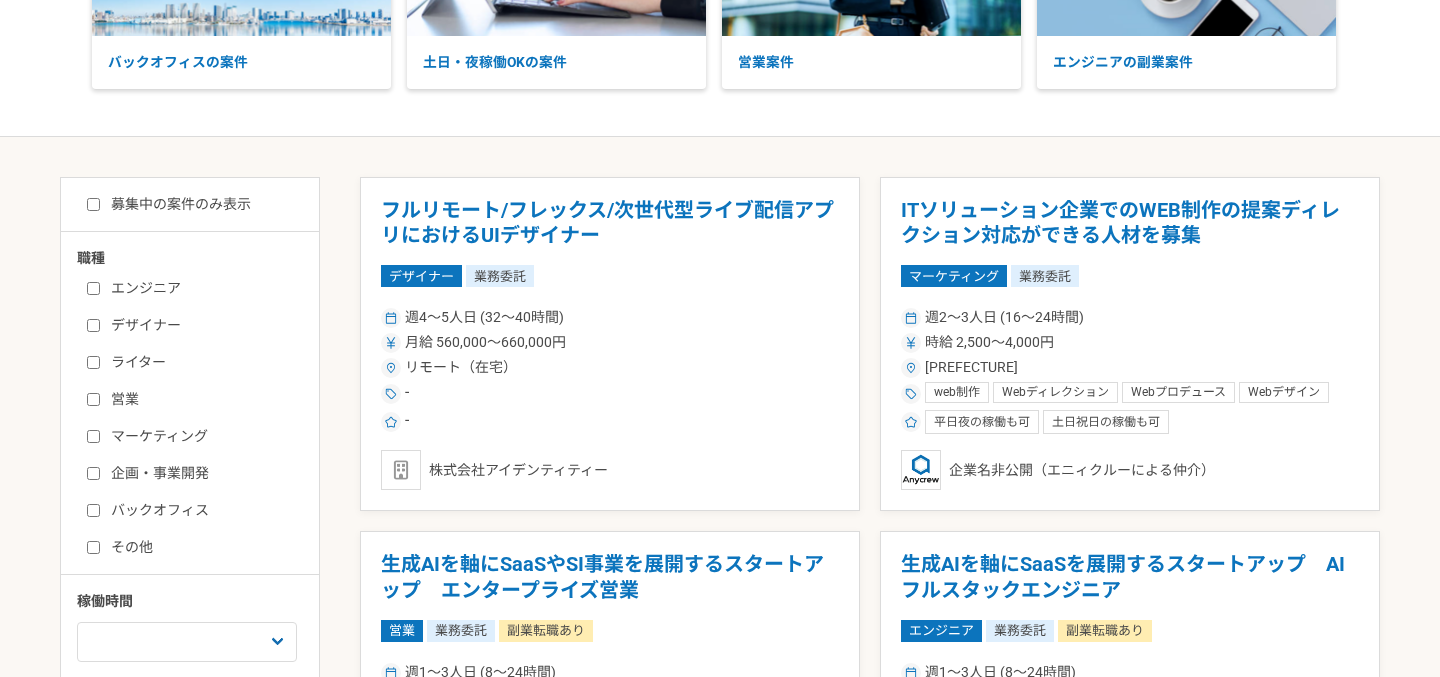 scroll, scrollTop: 0, scrollLeft: 0, axis: both 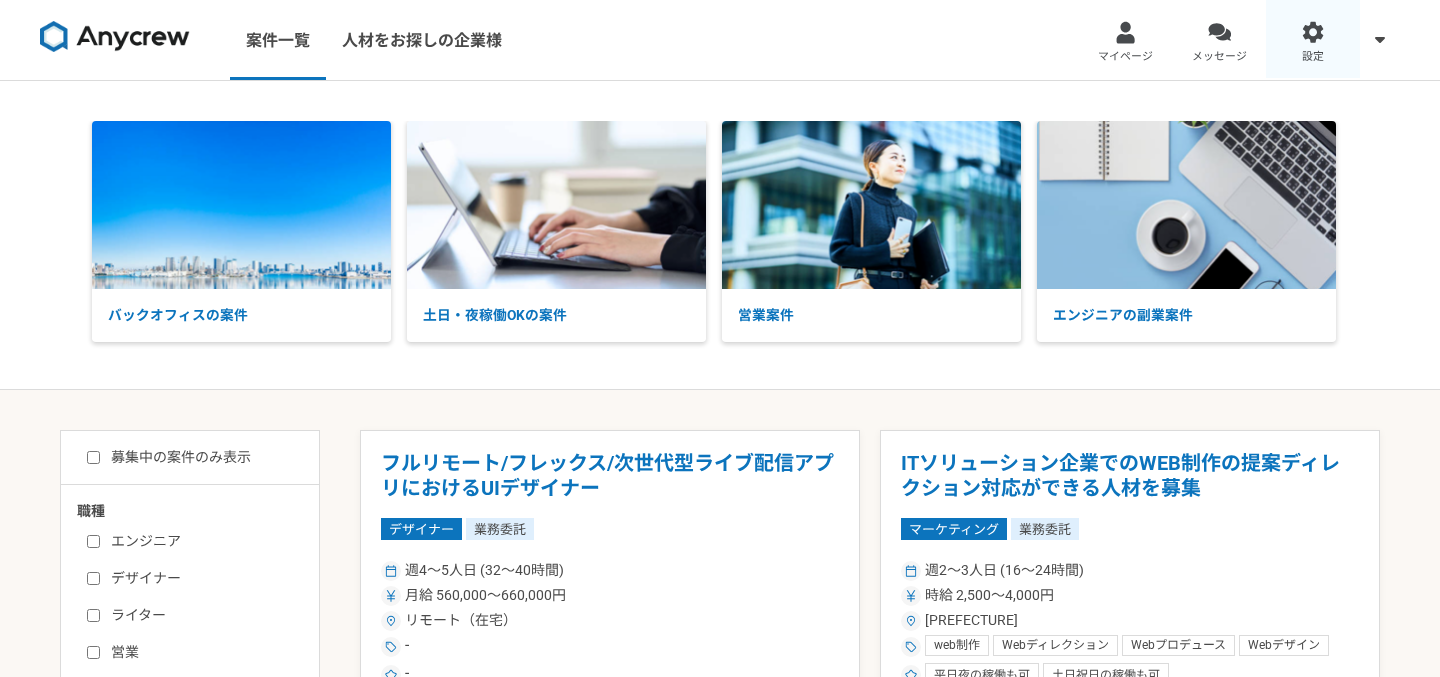 click on "設定" at bounding box center (1313, 40) 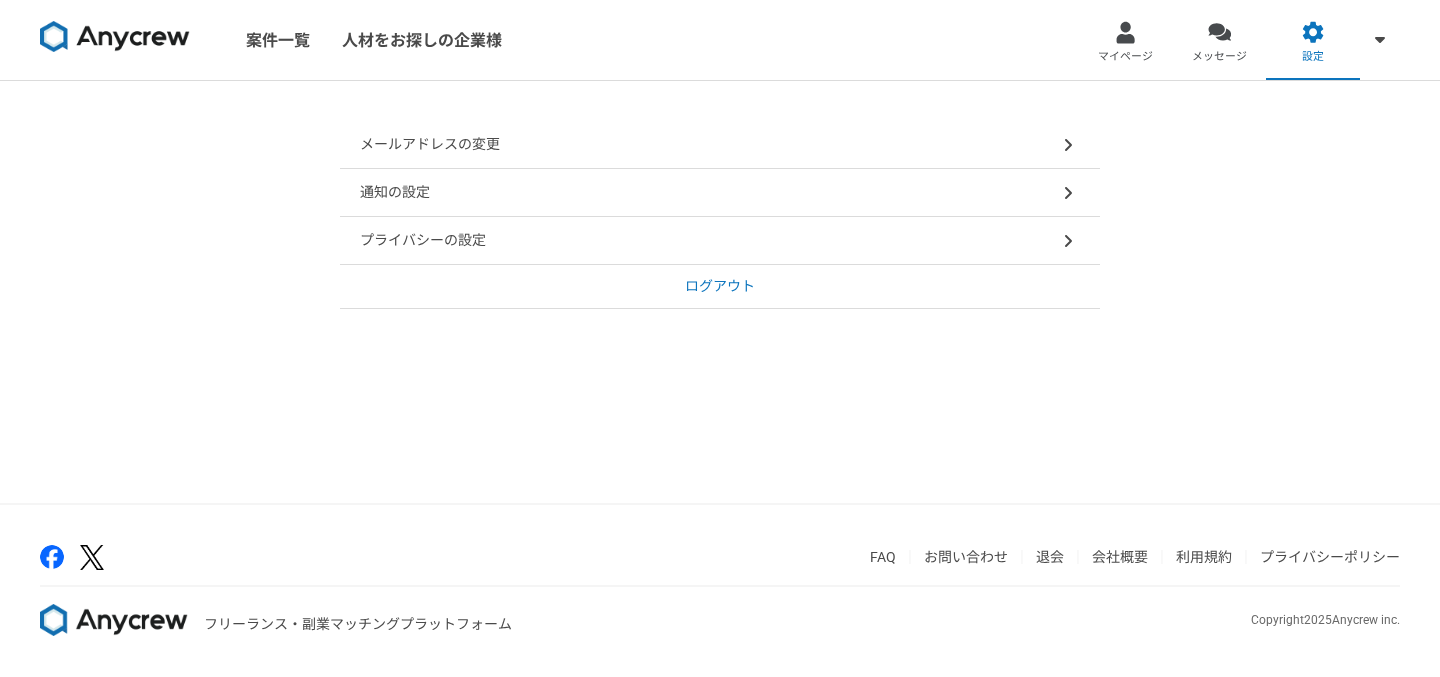click on "ログアウト" at bounding box center [720, 286] 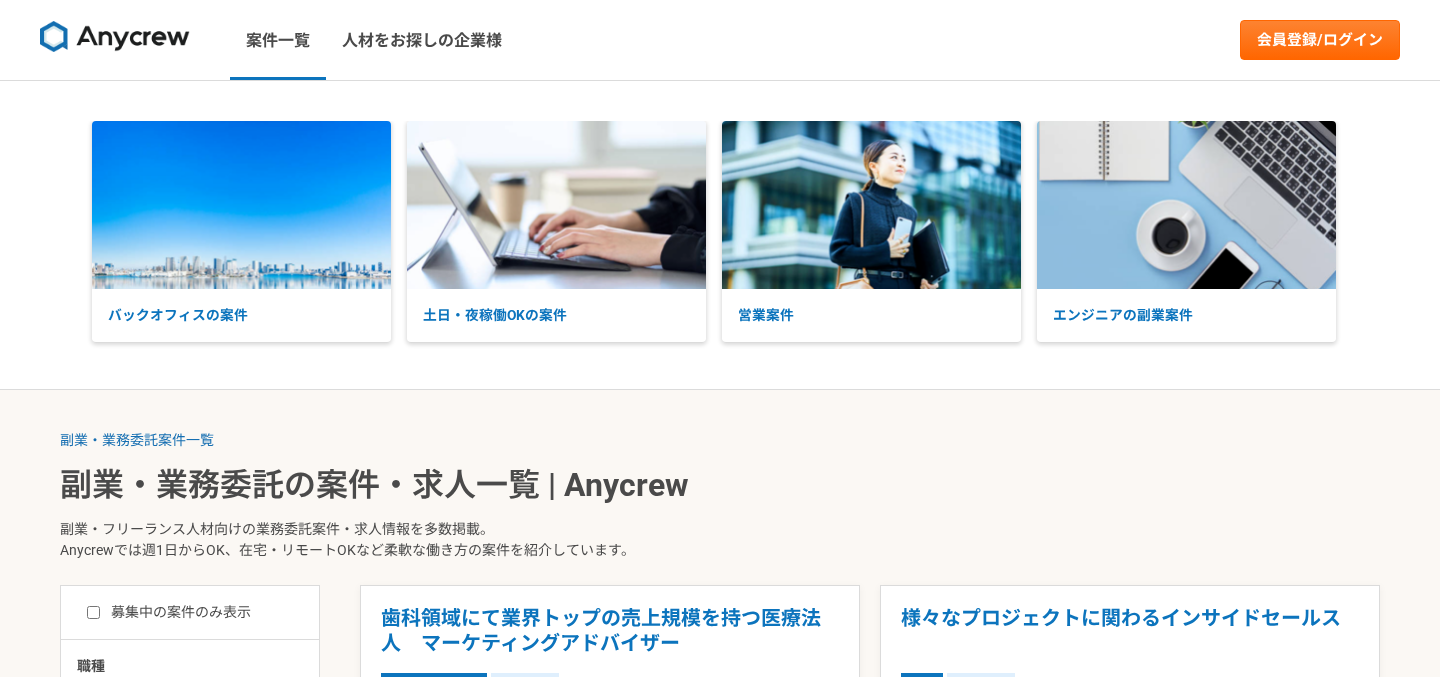 scroll, scrollTop: 0, scrollLeft: 0, axis: both 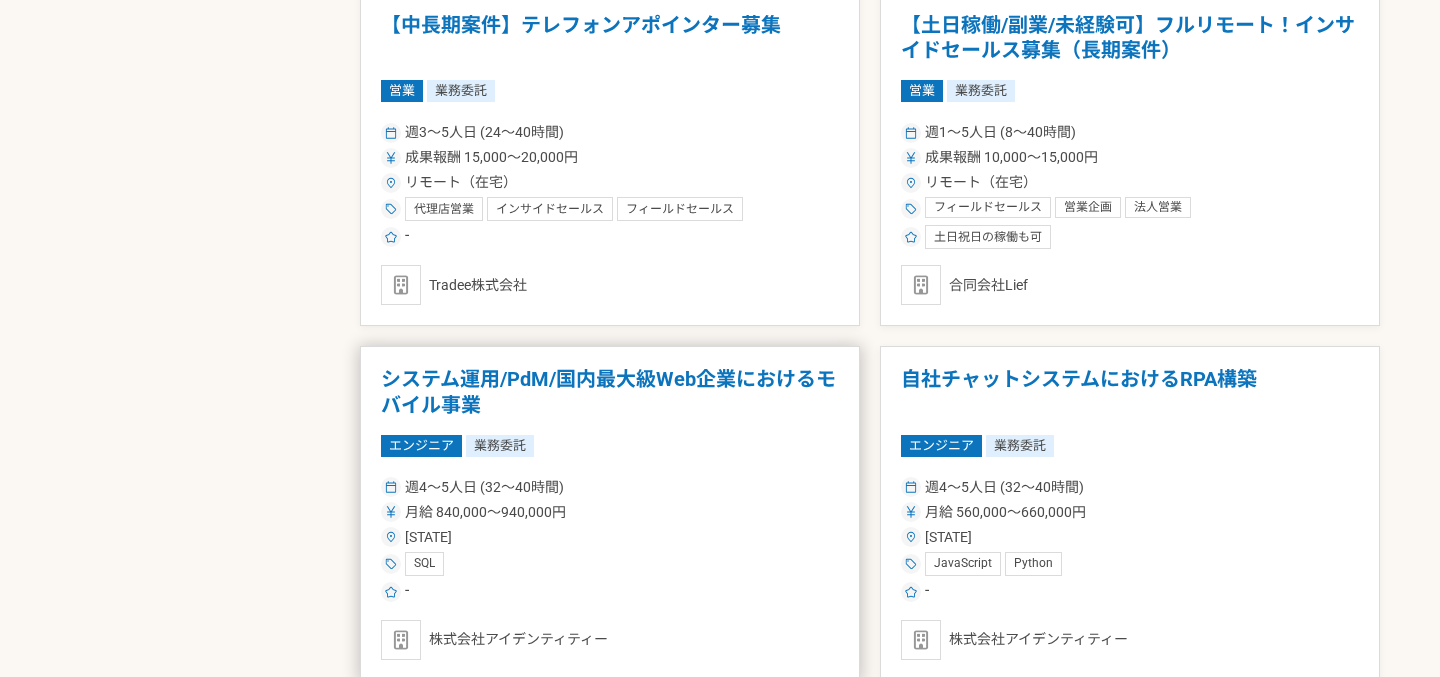 click on "システム運用/PdM/国内最大級Web企業におけるモバイル事業" at bounding box center [610, 392] 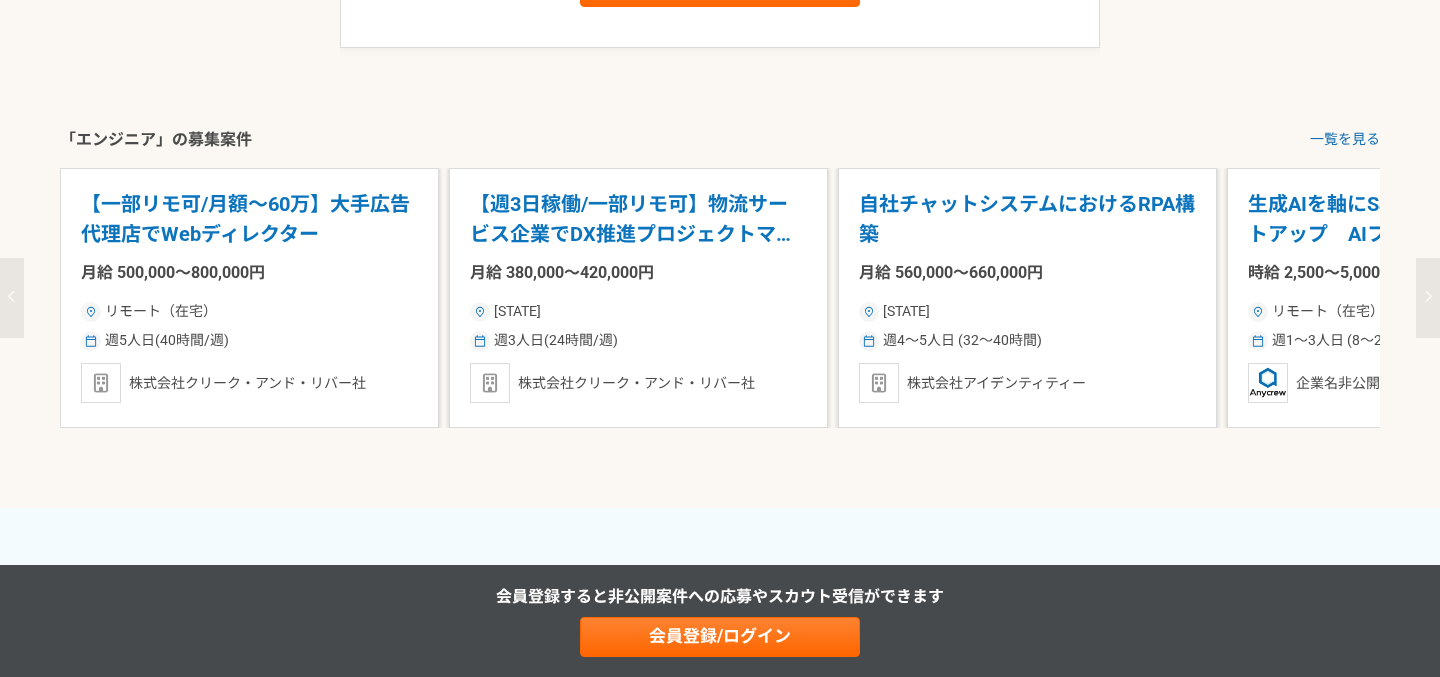scroll, scrollTop: 2123, scrollLeft: 0, axis: vertical 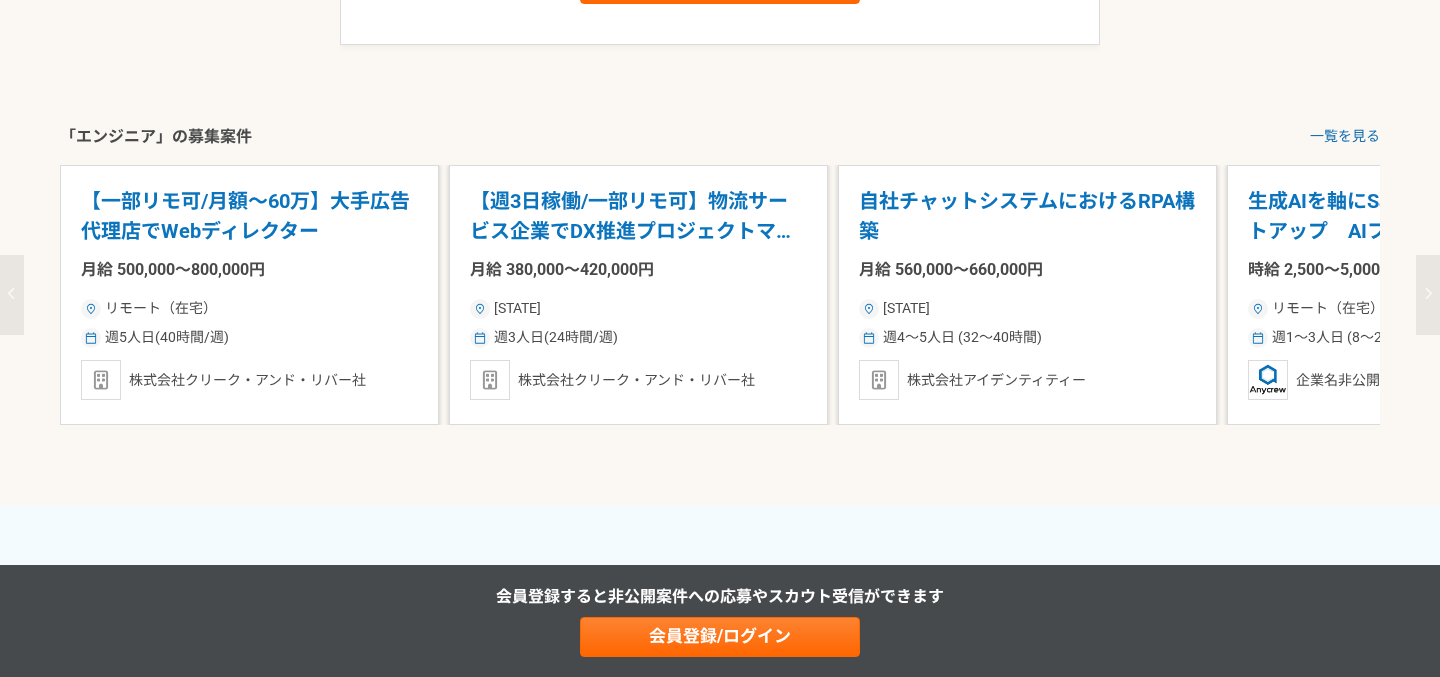 click 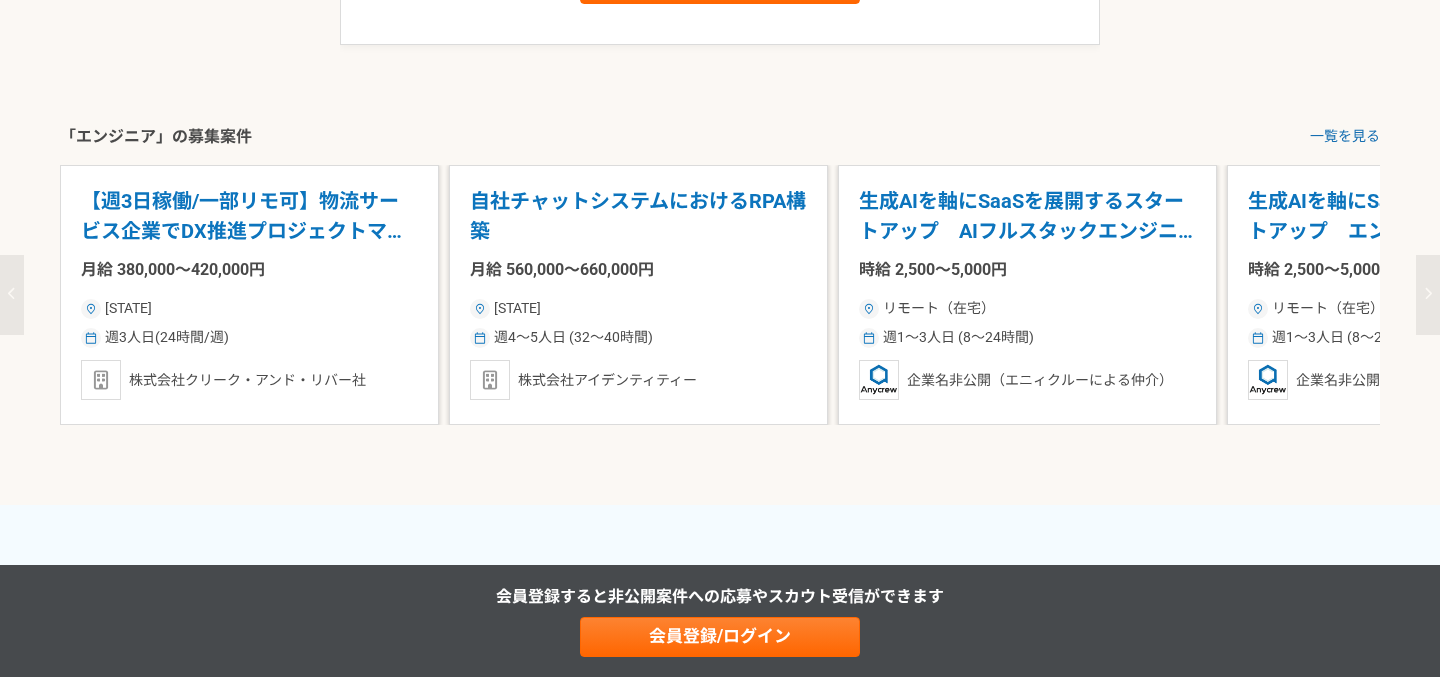 click 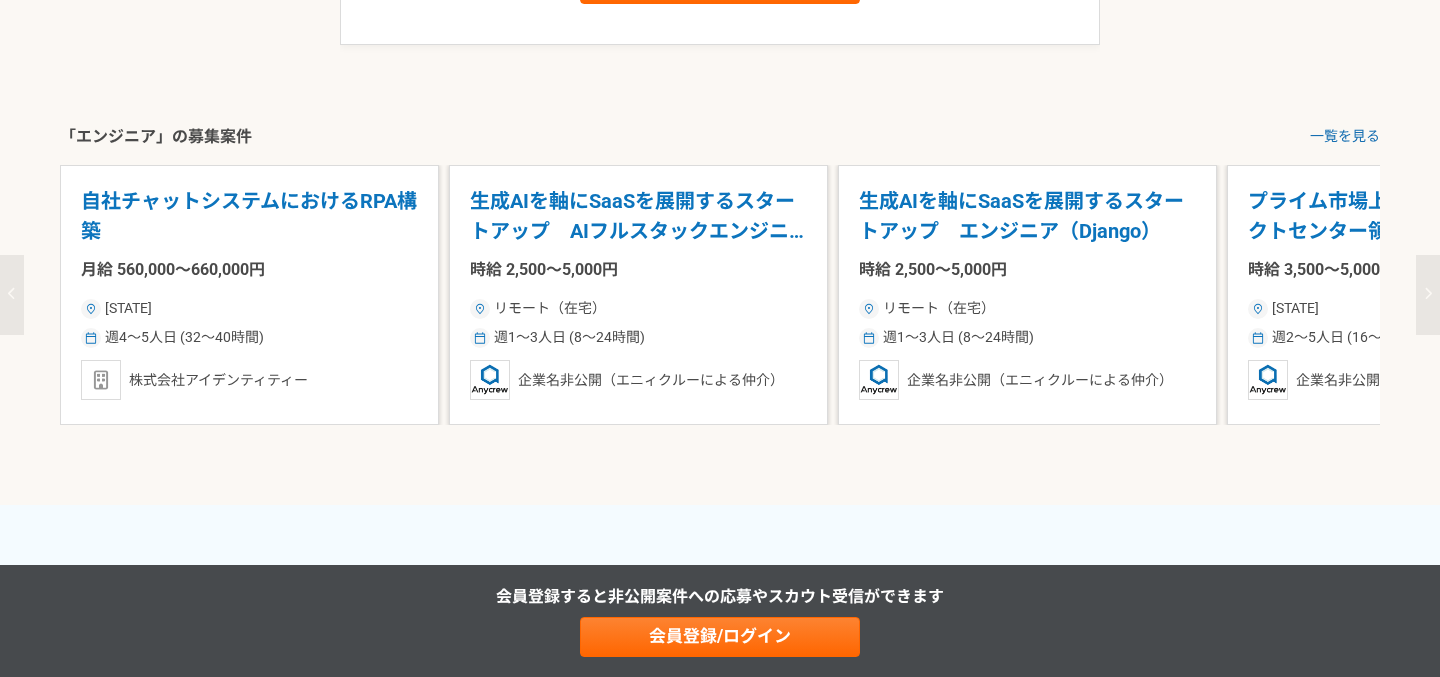 click 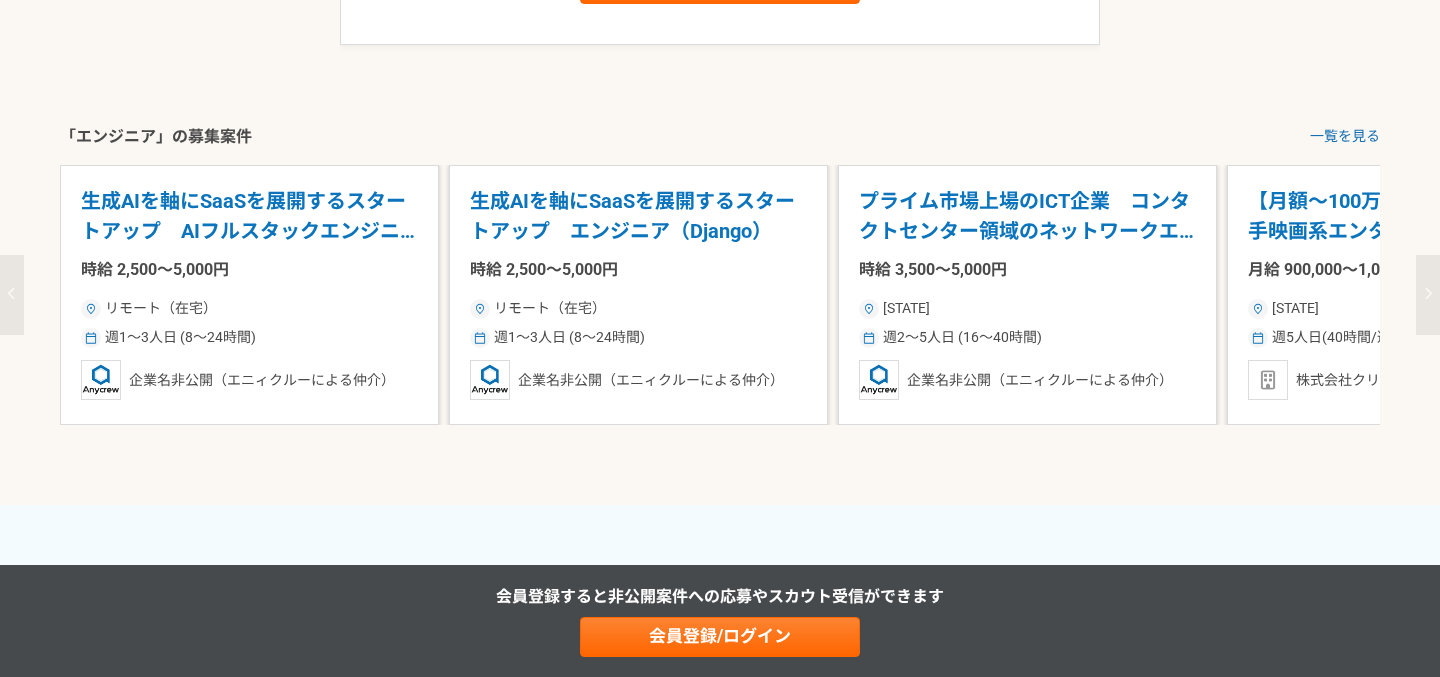 click 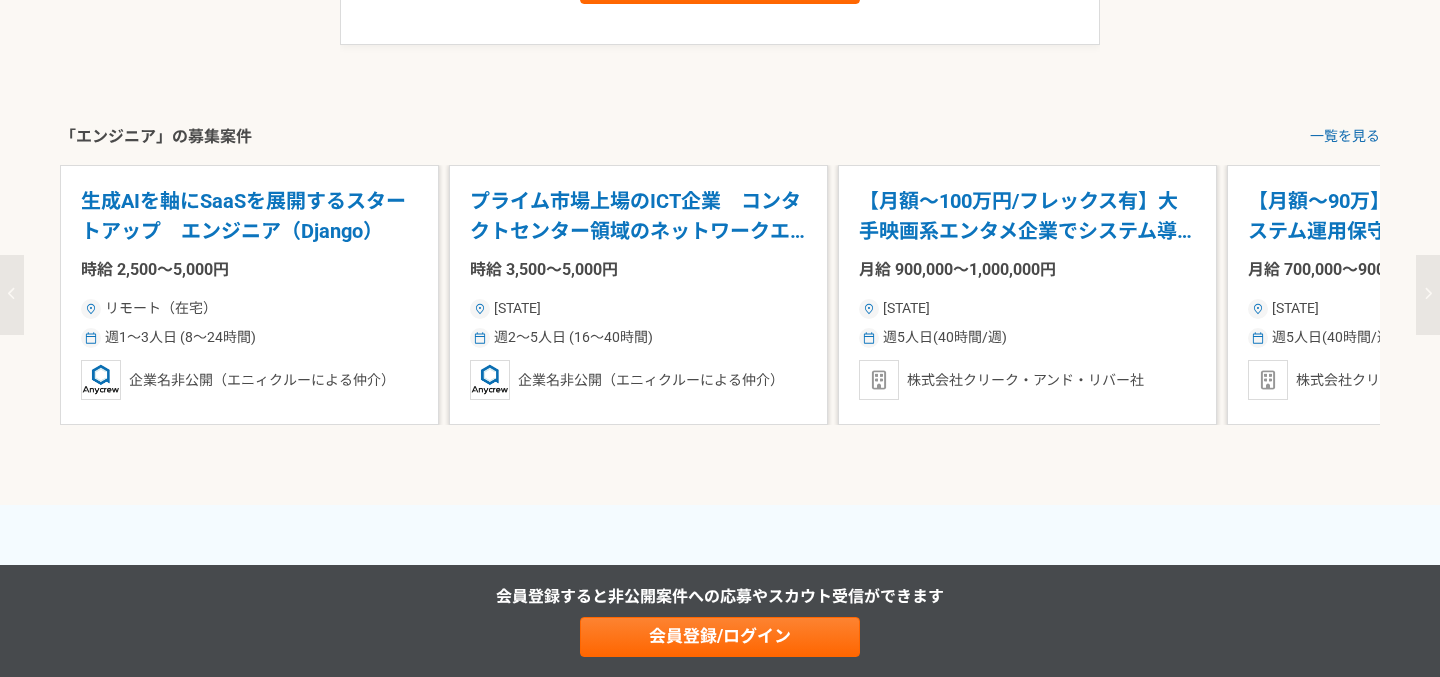 click 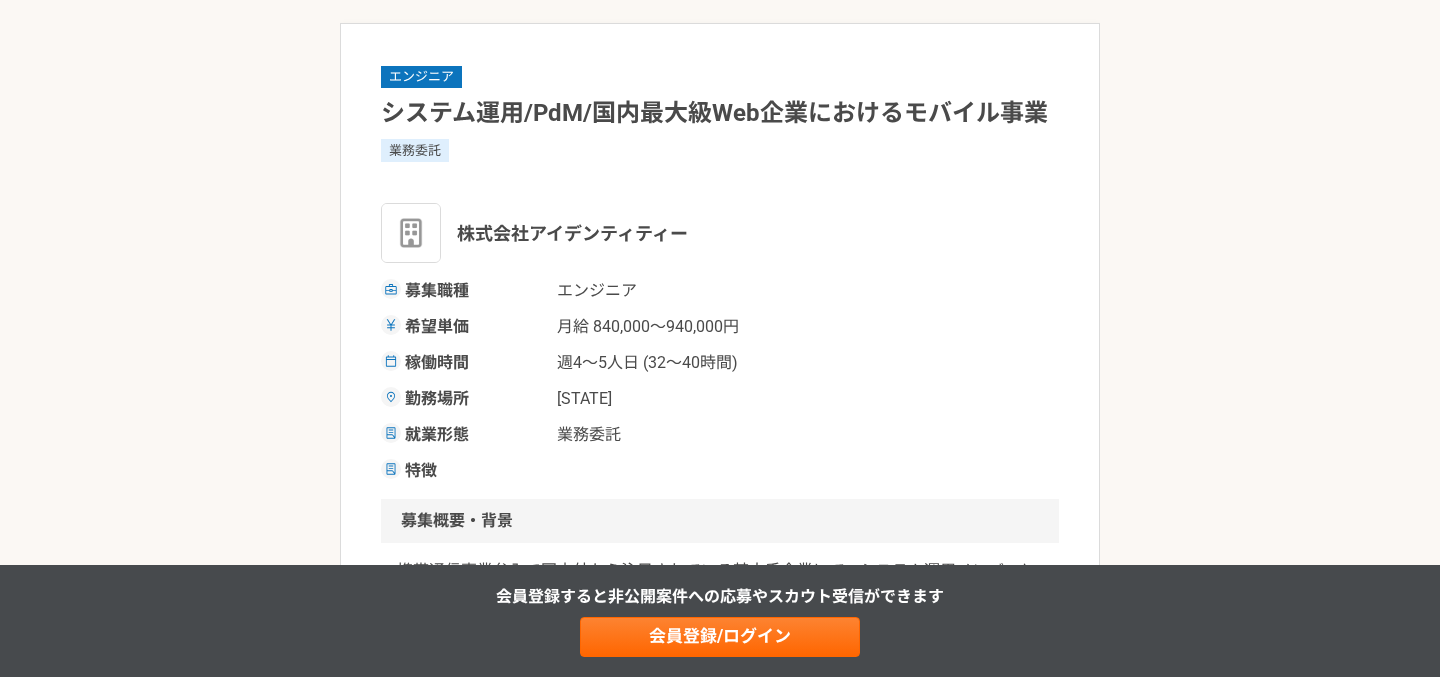 scroll, scrollTop: 0, scrollLeft: 0, axis: both 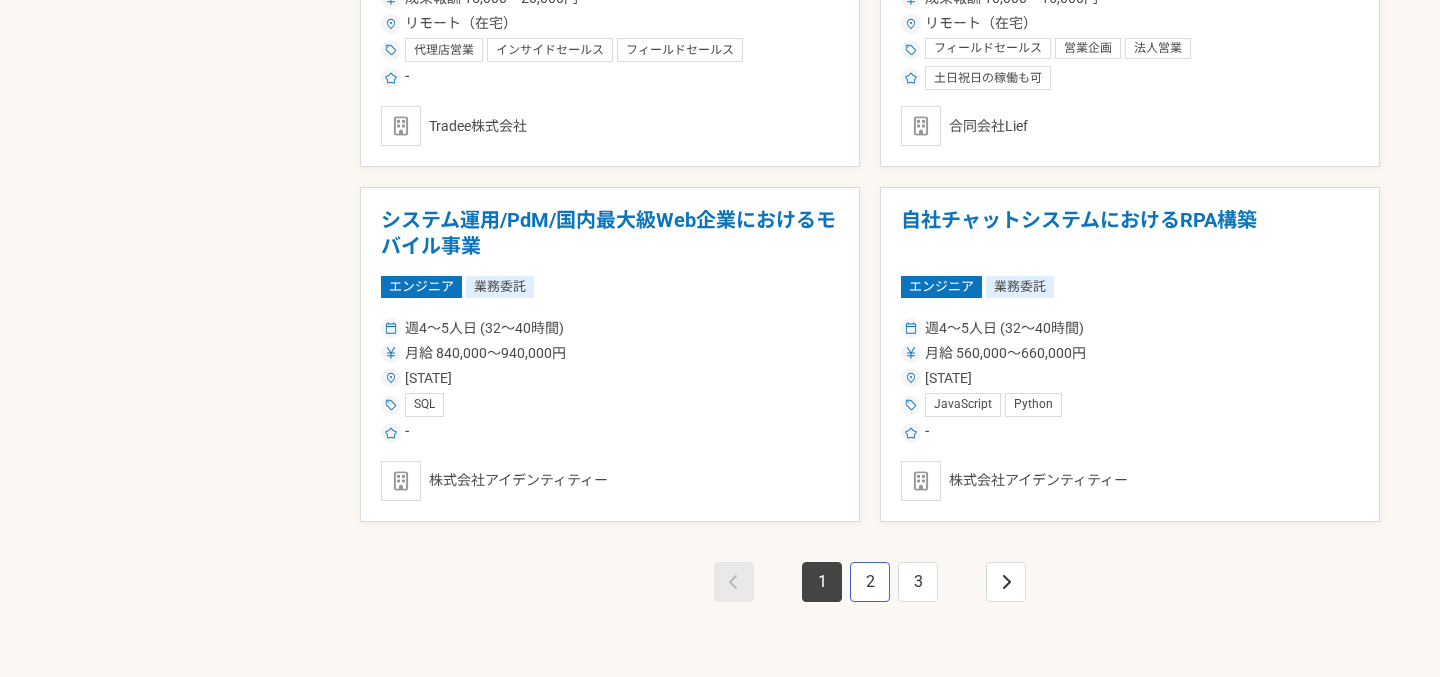 click on "2" at bounding box center [870, 582] 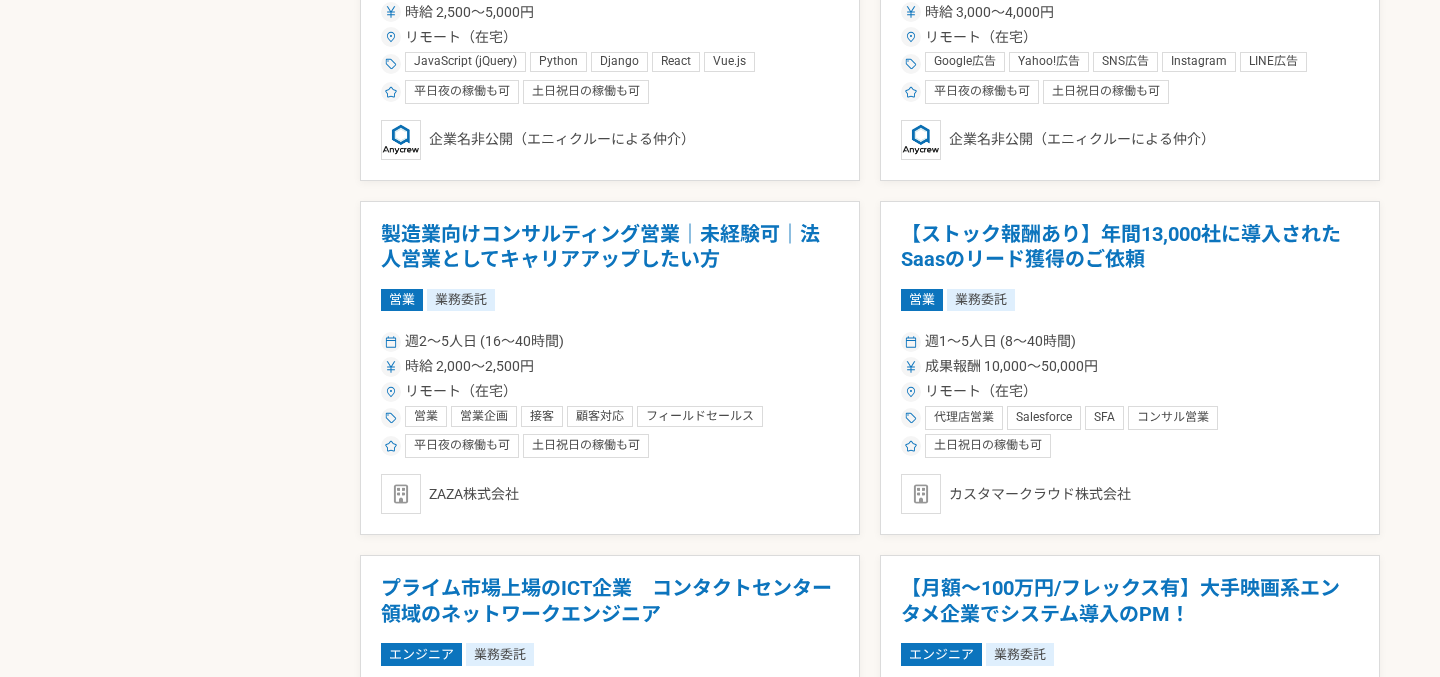 scroll, scrollTop: 1534, scrollLeft: 0, axis: vertical 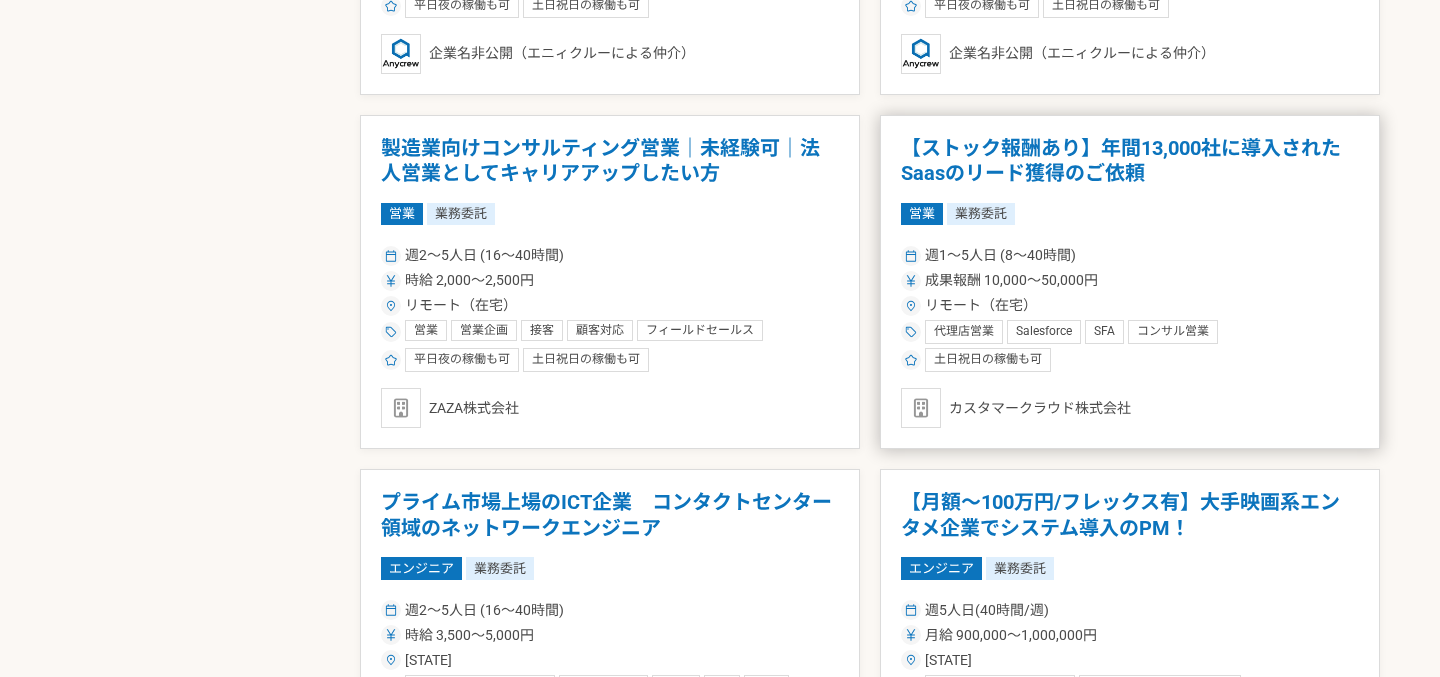 click on "土日祝日の稼働も可" at bounding box center [1130, 360] 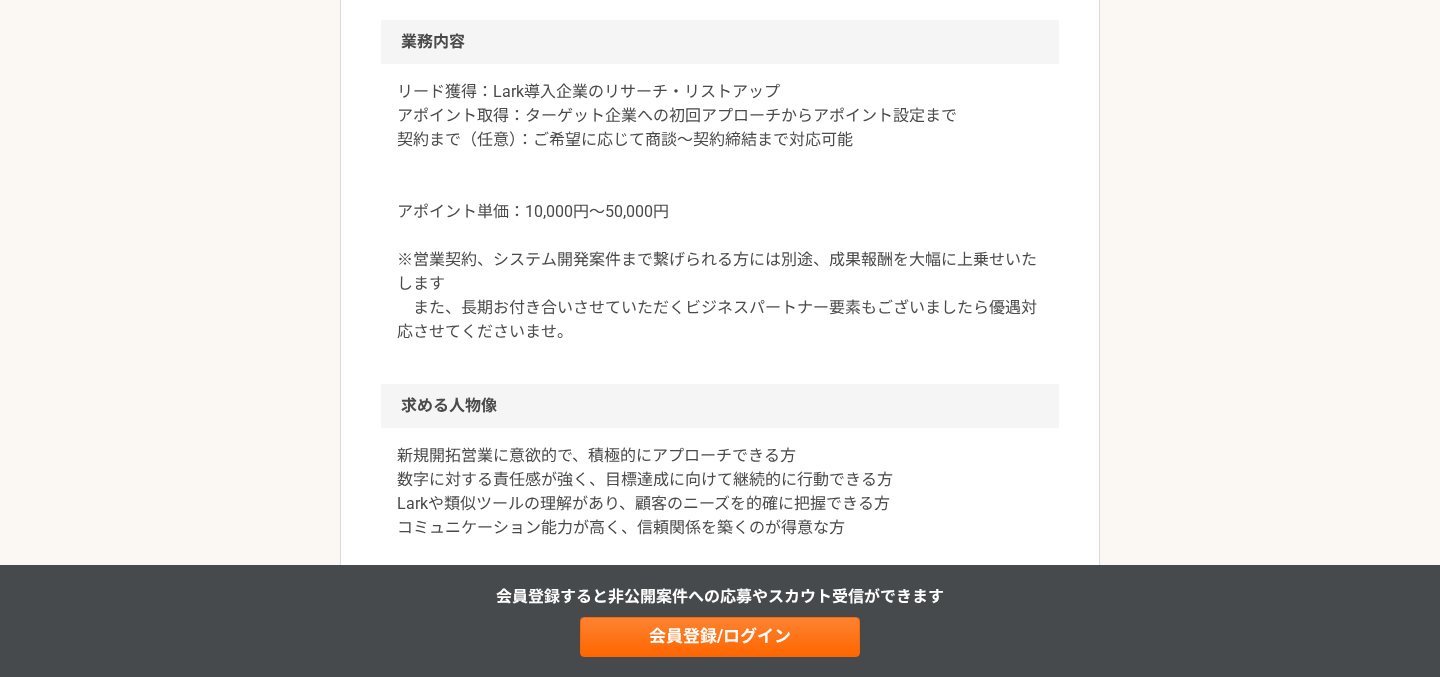 scroll, scrollTop: 0, scrollLeft: 0, axis: both 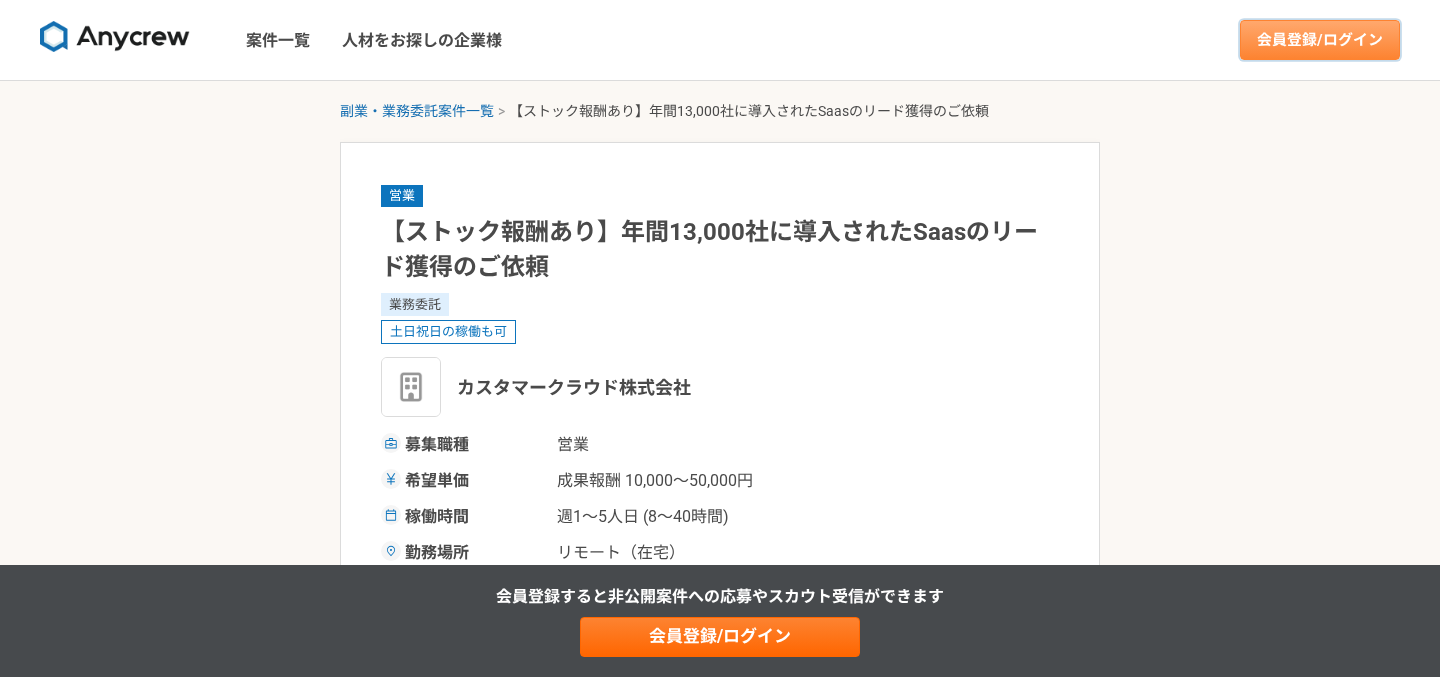 click on "会員登録/ログイン" at bounding box center [1320, 40] 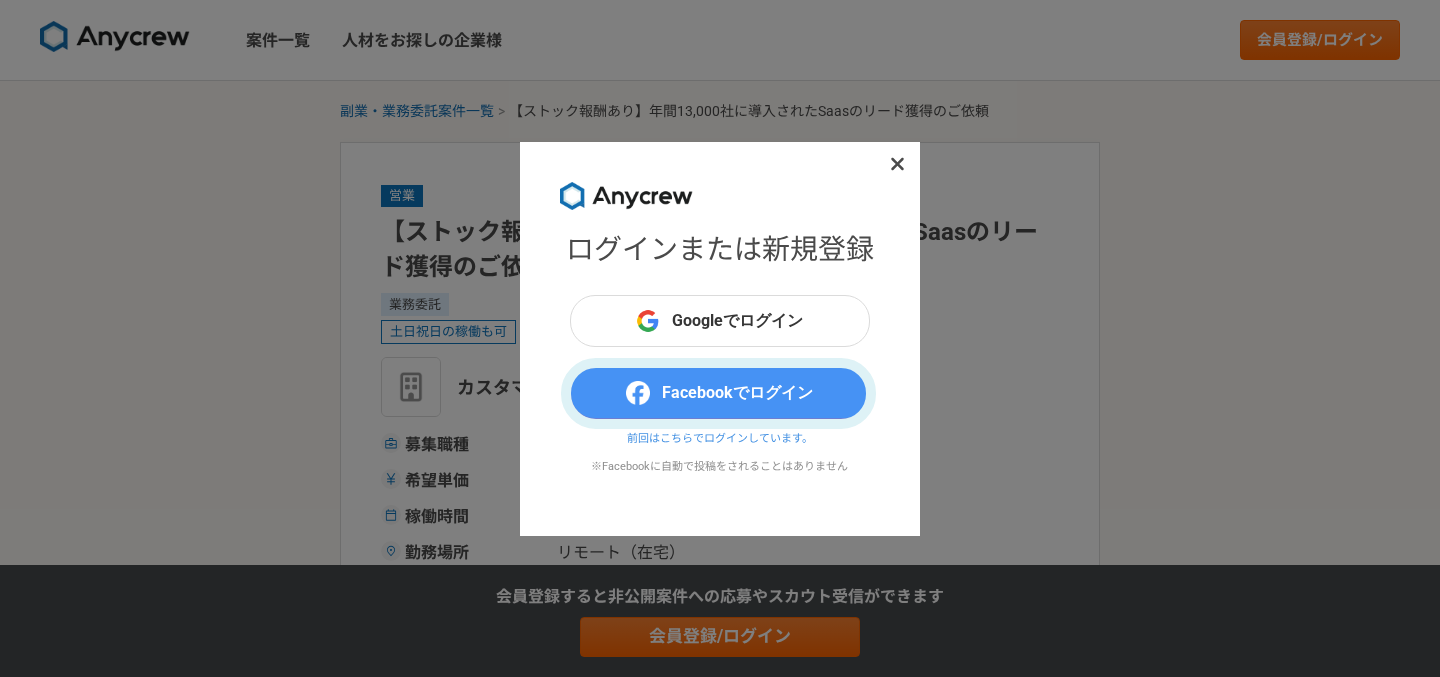 click on "Facebookでログイン" at bounding box center (720, 393) 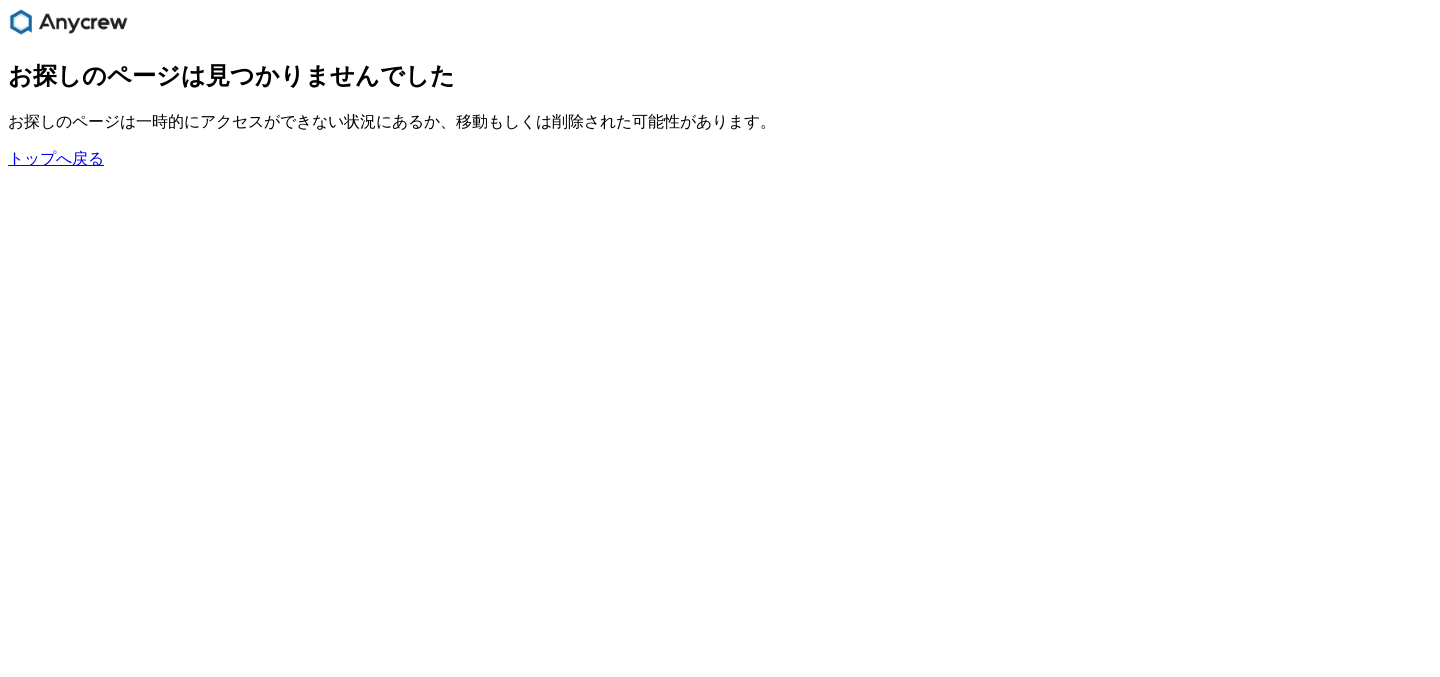 scroll, scrollTop: 0, scrollLeft: 0, axis: both 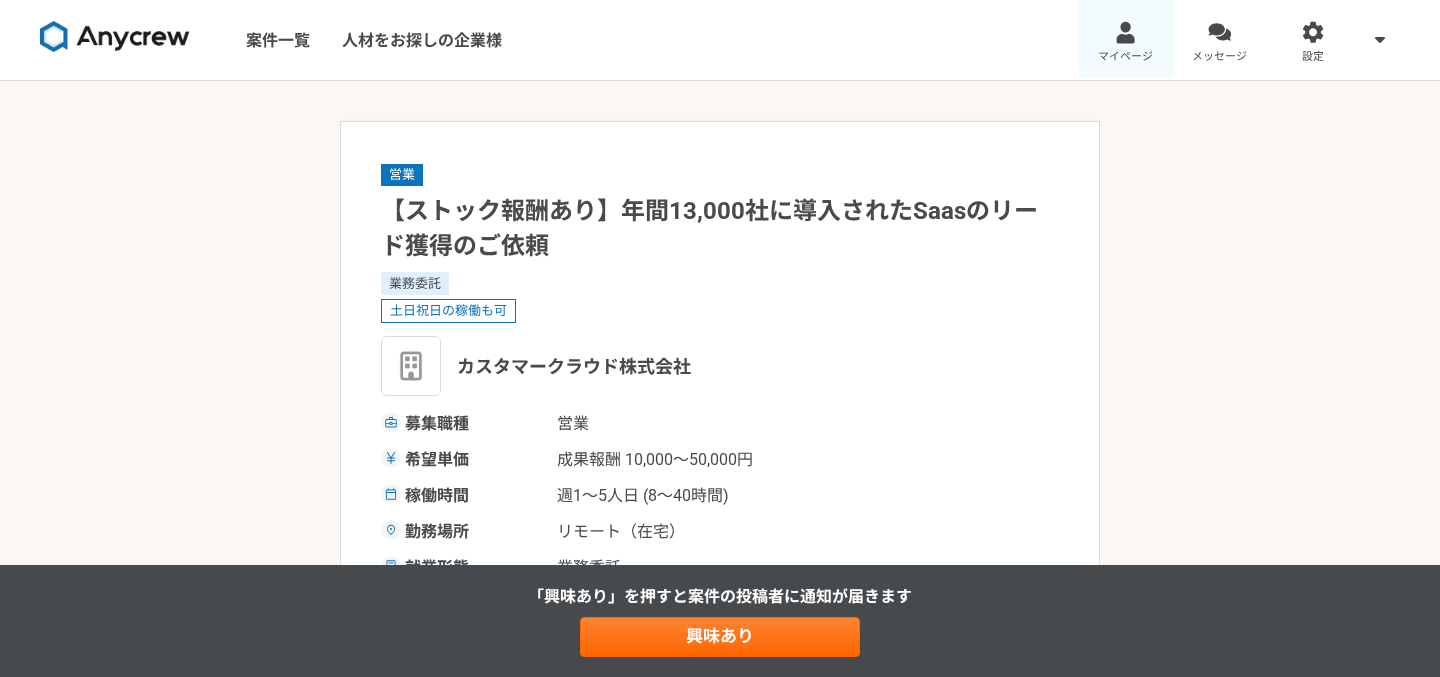 click on "マイページ" at bounding box center [1126, 40] 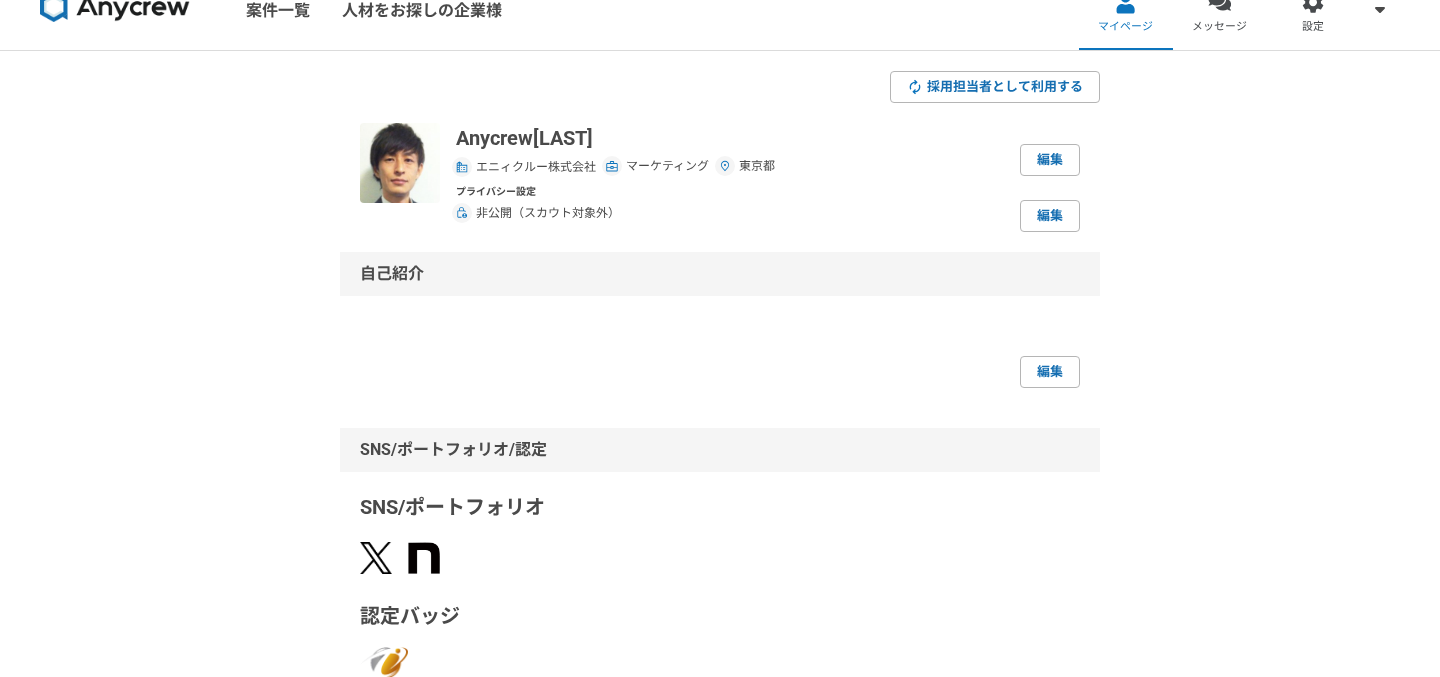 scroll, scrollTop: 0, scrollLeft: 0, axis: both 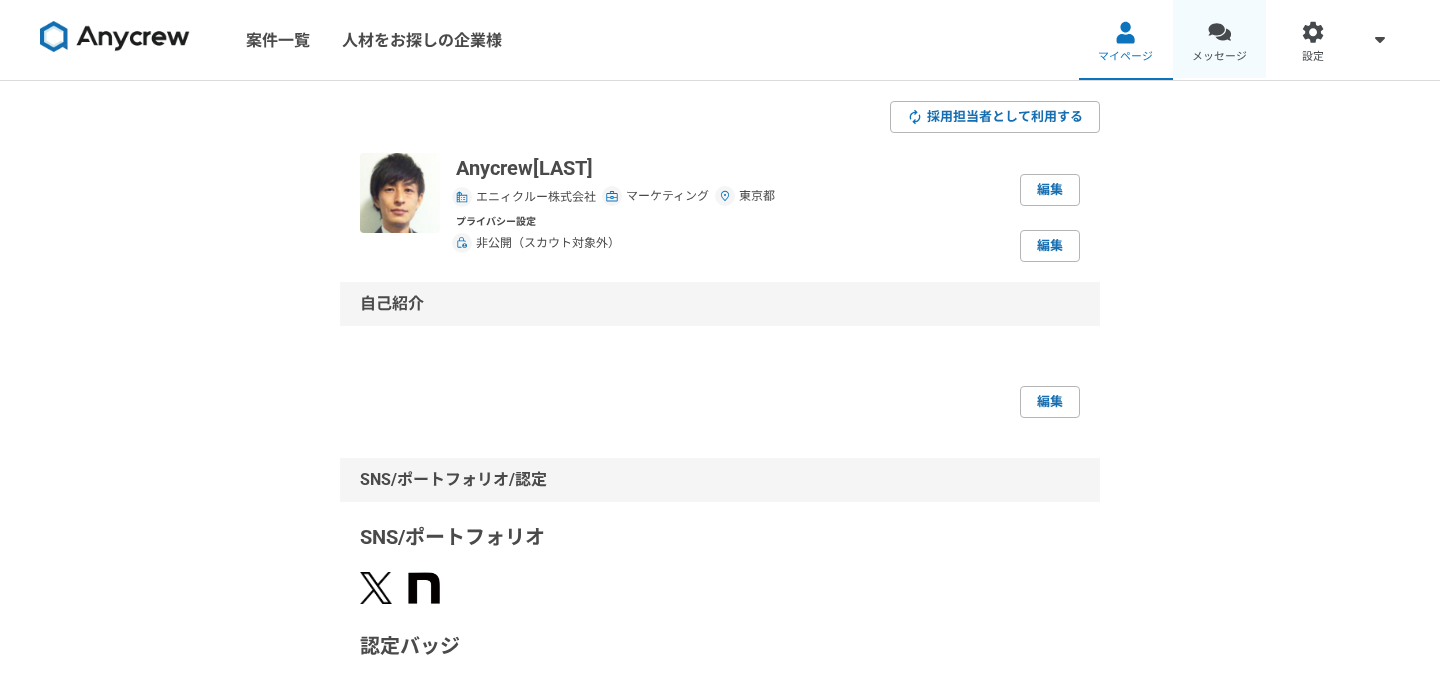 click on "メッセージ" at bounding box center [1220, 40] 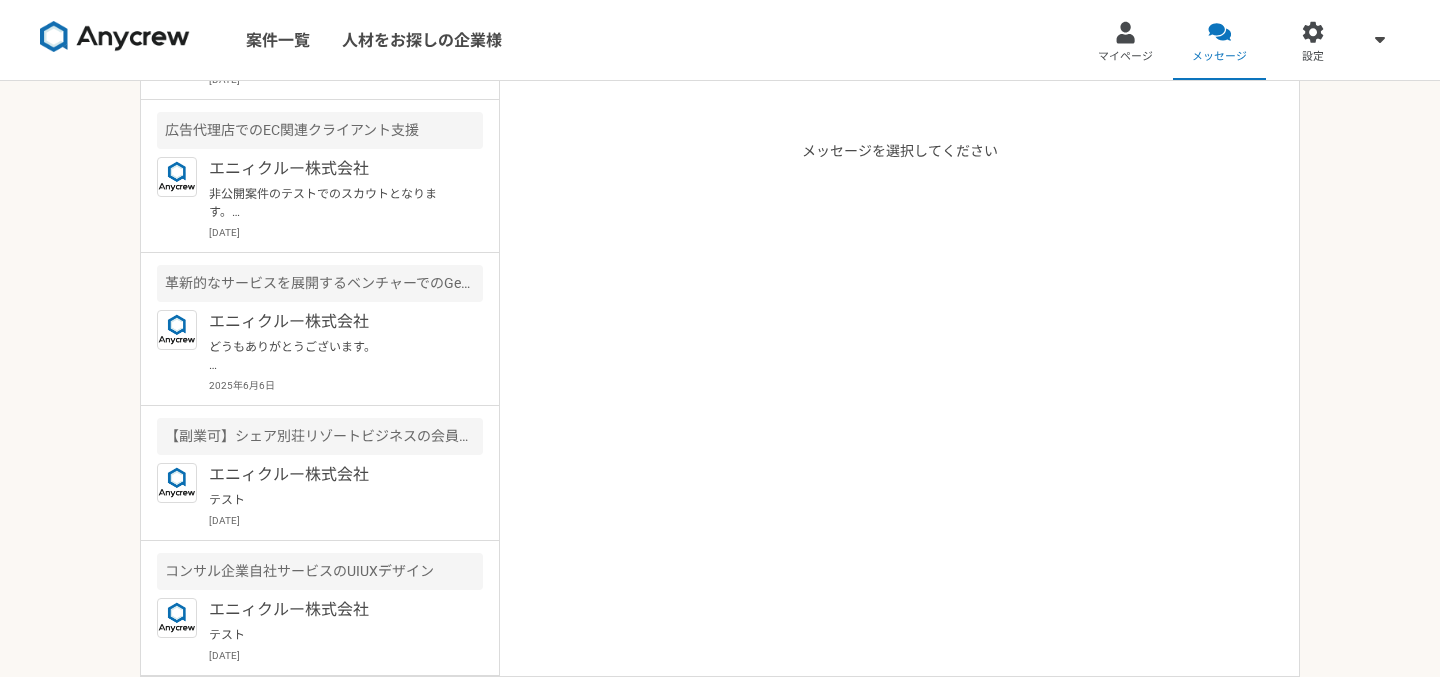 scroll, scrollTop: 0, scrollLeft: 0, axis: both 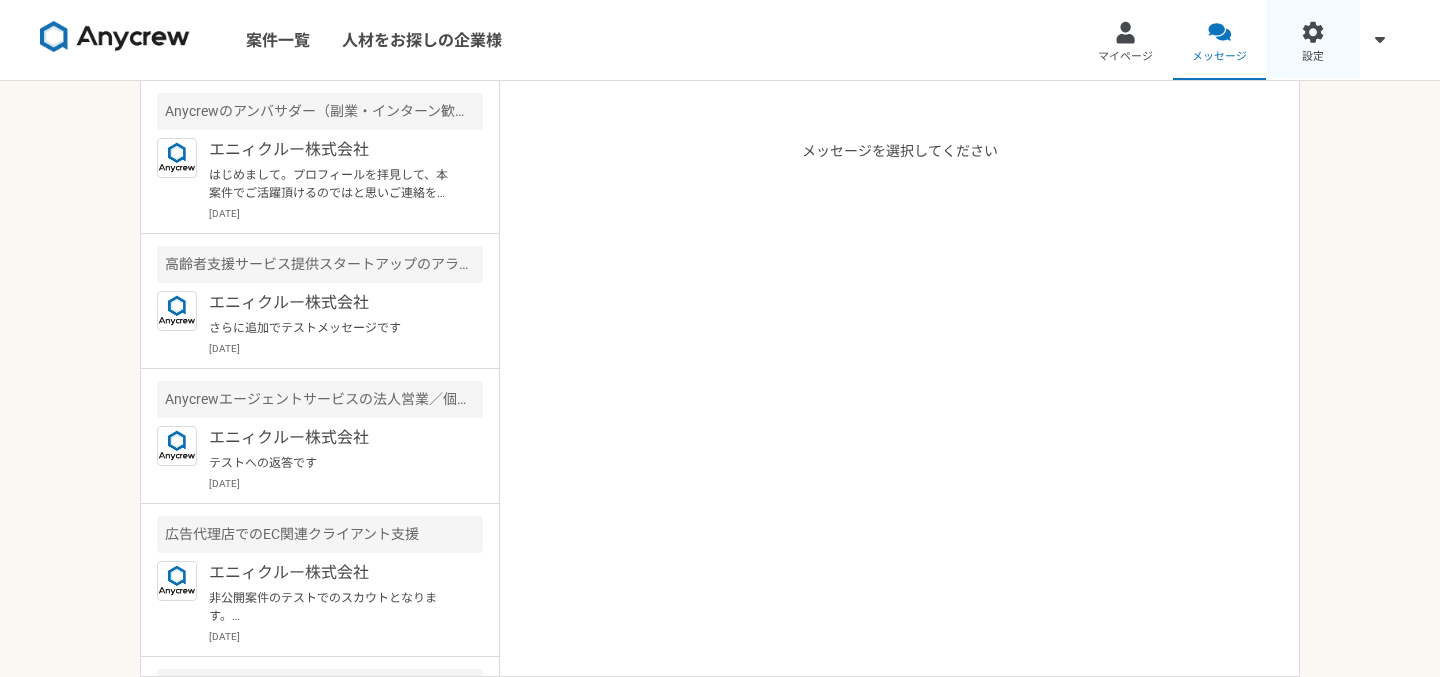 click on "設定" at bounding box center [1313, 40] 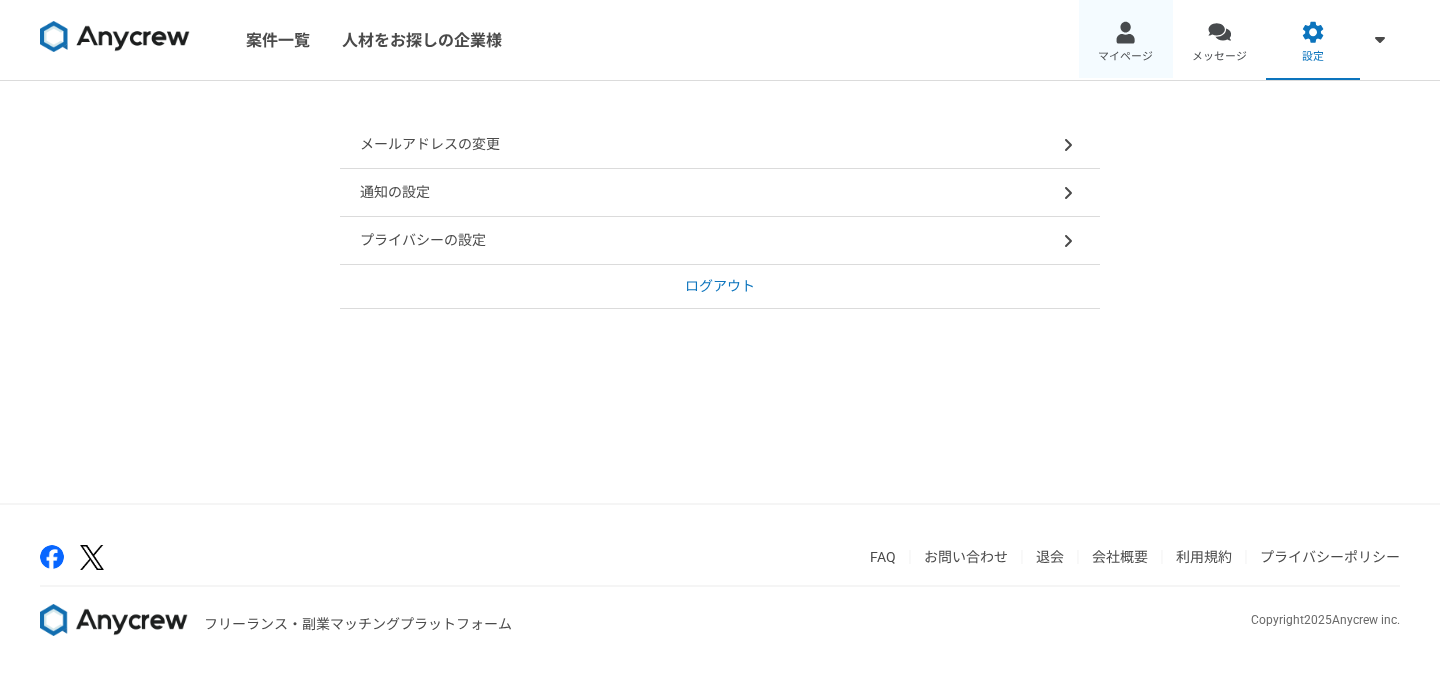 click at bounding box center [1125, 32] 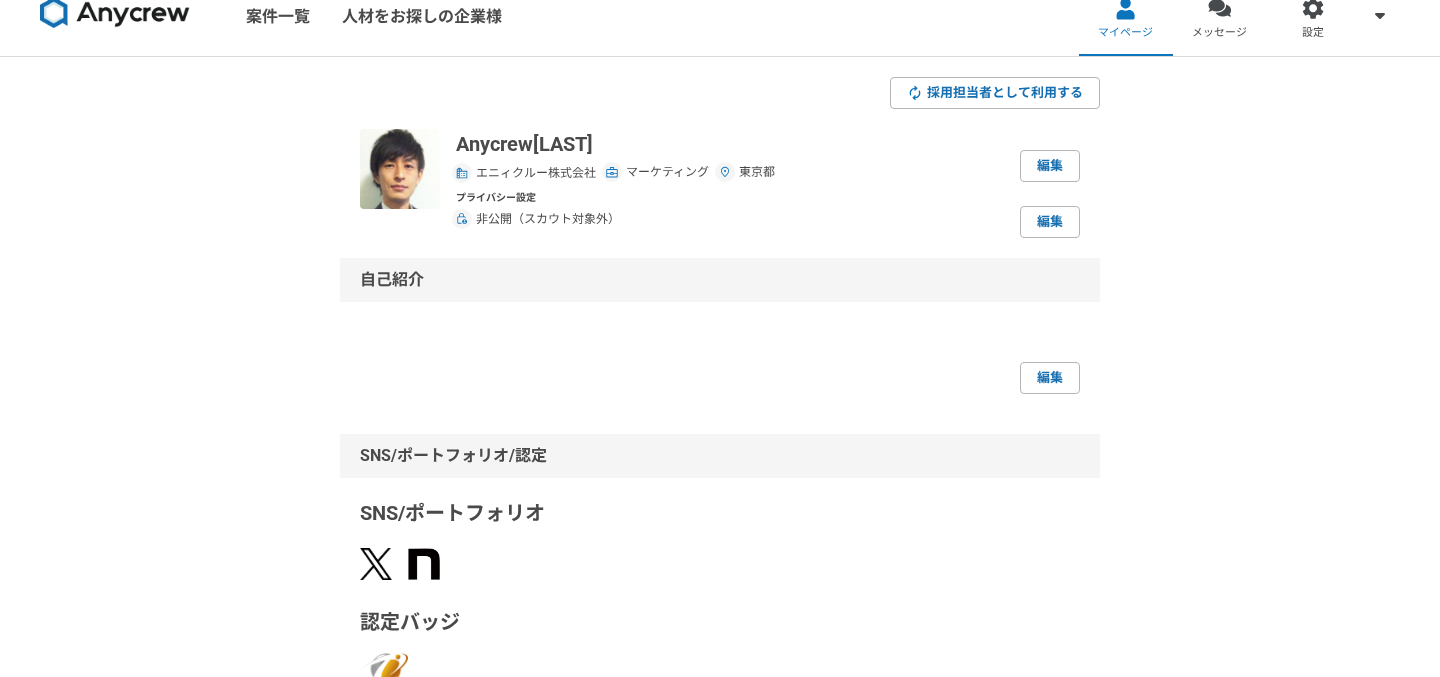 scroll, scrollTop: 0, scrollLeft: 0, axis: both 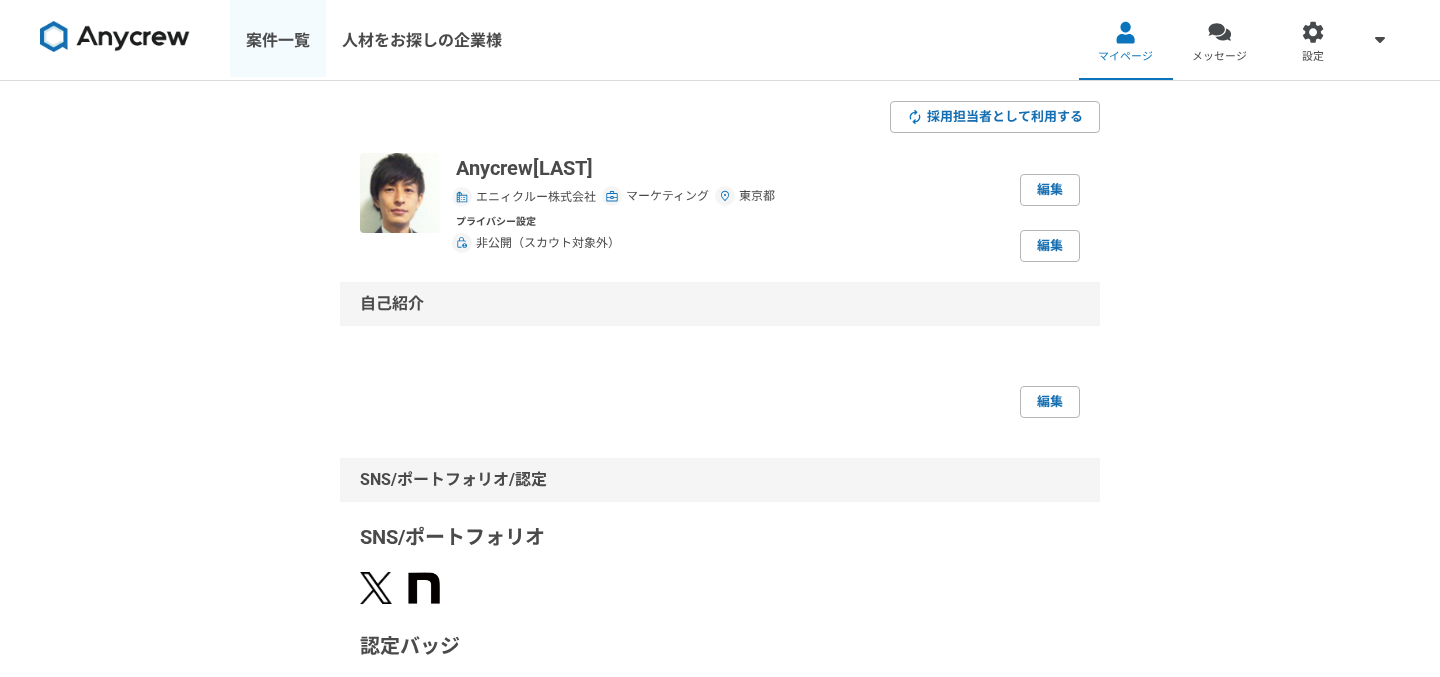 click on "案件一覧" at bounding box center [278, 40] 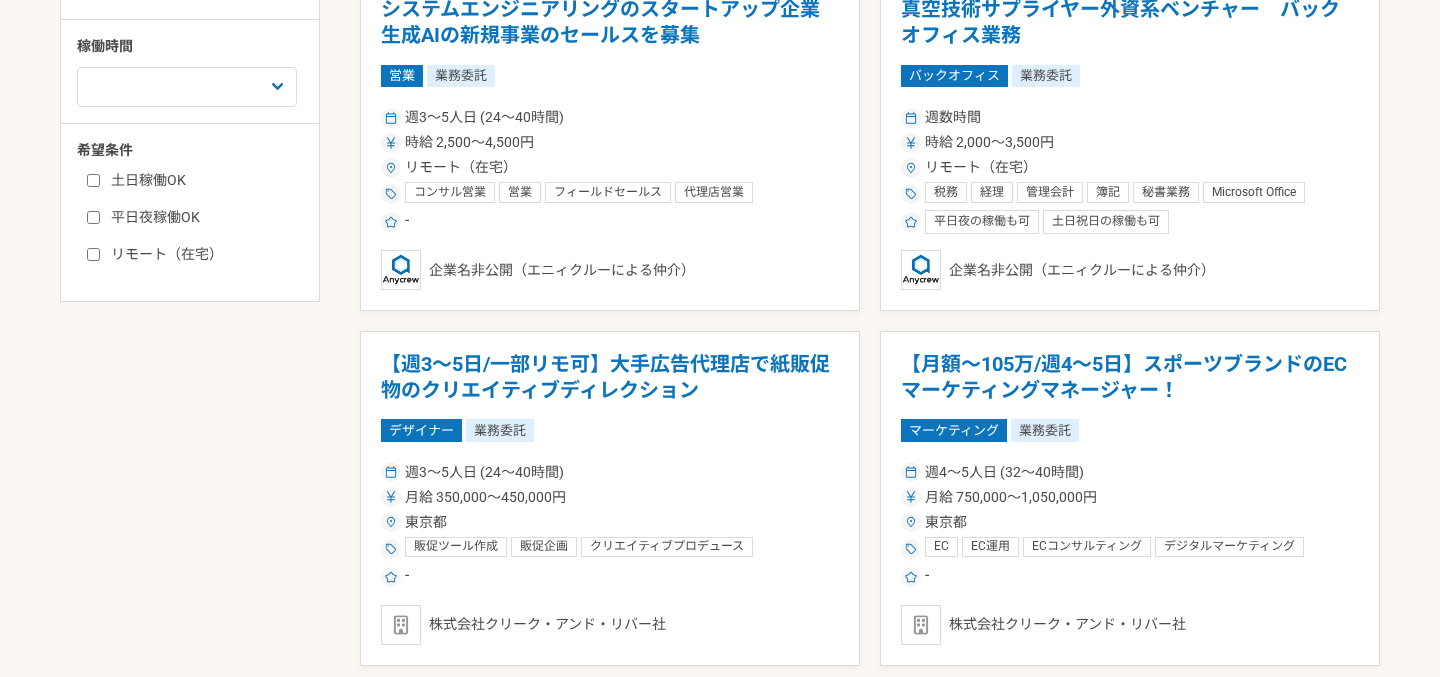 scroll, scrollTop: 0, scrollLeft: 0, axis: both 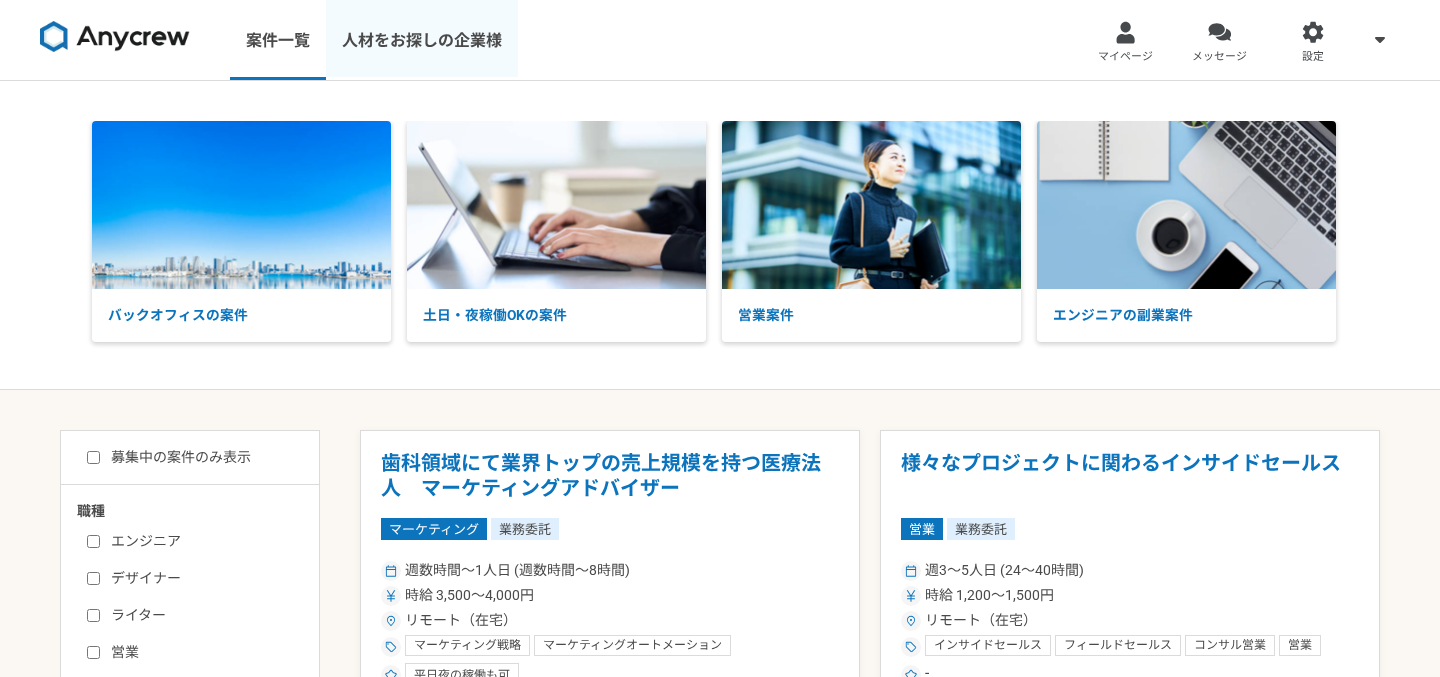 click on "人材をお探しの企業様" at bounding box center (422, 40) 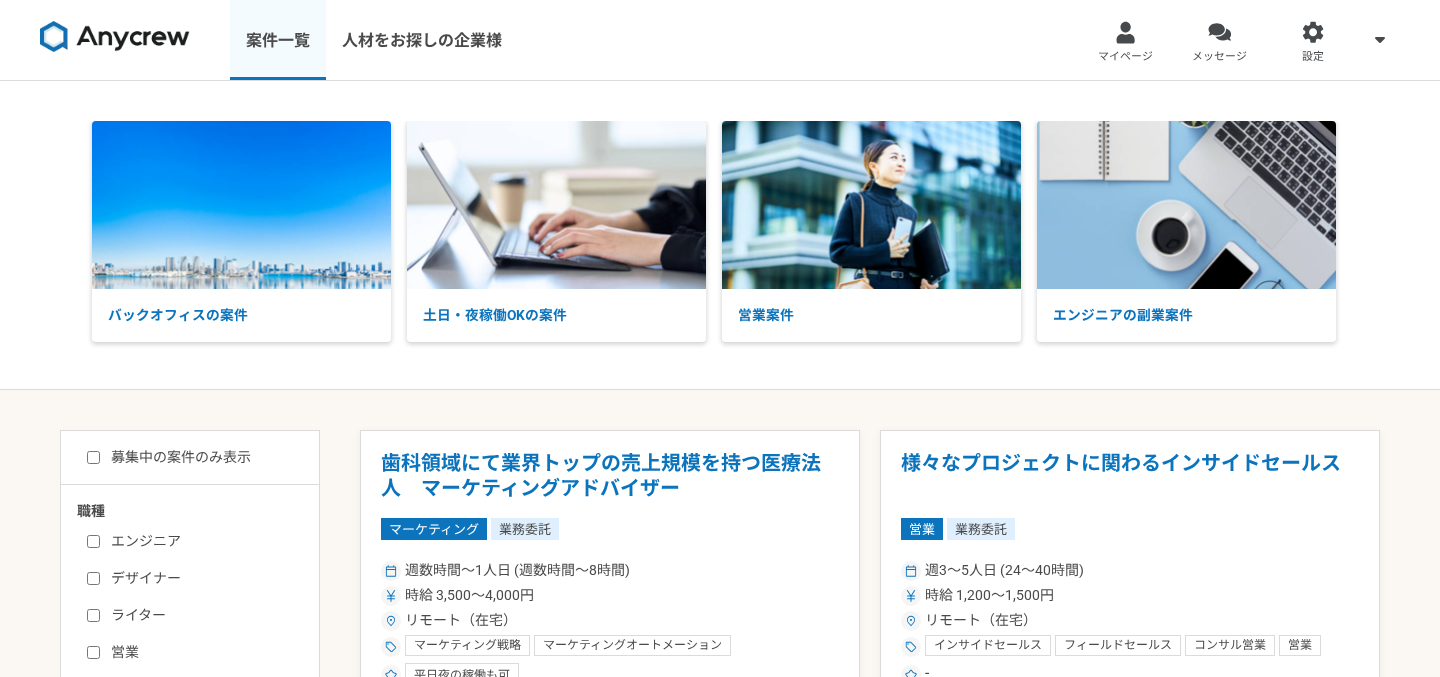 click on "案件一覧" at bounding box center [278, 40] 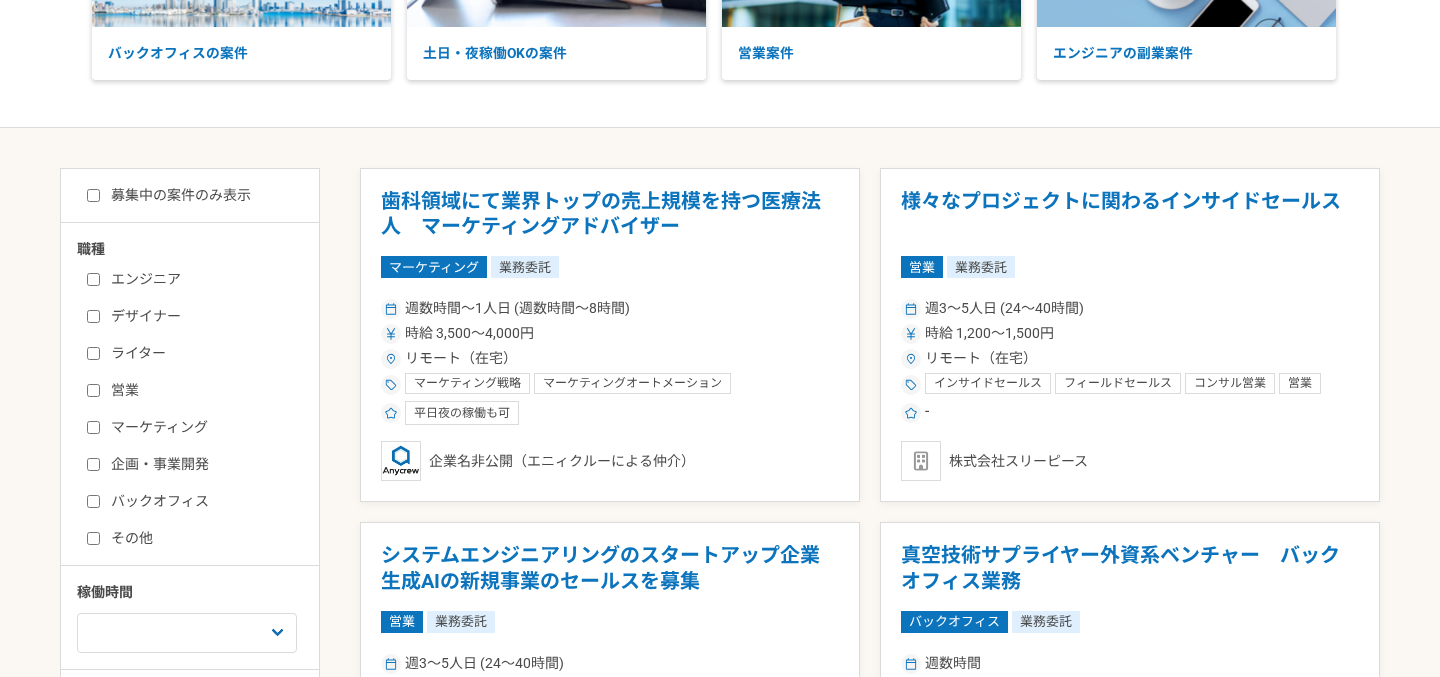 scroll, scrollTop: 279, scrollLeft: 0, axis: vertical 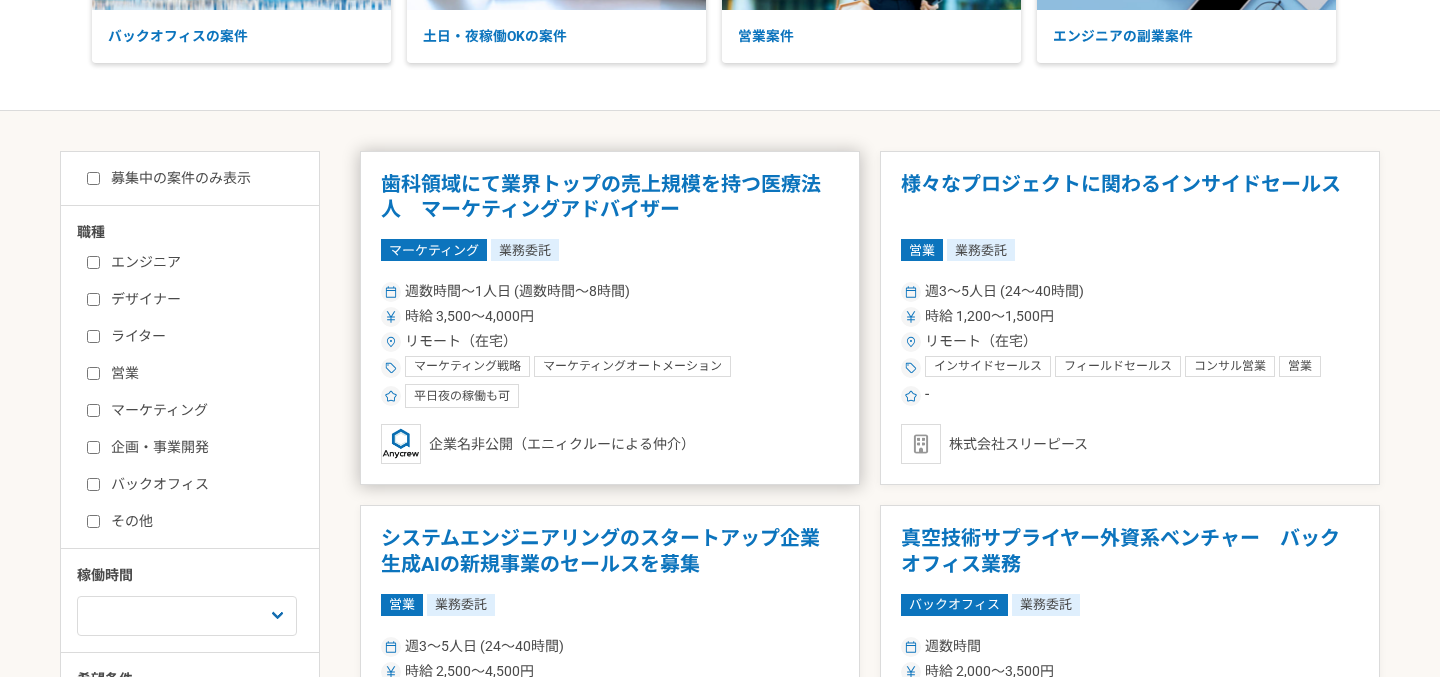 click on "歯科領域にて業界トップの売上規模を持つ医療法人　マーケティングアドバイザー マーケティング 業務委託 週数時間〜1人日 (週数時間〜8時間) 時給 3,500〜4,000円 リモート（在宅） マーケティング戦略 マーケティングオートメーション デジタルマーケティング マーケティング SNS広告 リスティング広告 SEO MEO 医療記事 採用 人材採用 中途採用 Google広告 Google Analytics 広報戦略 LPO 平日夜の稼働も可 企業名非公開（エニィクルーによる仲介）" at bounding box center [610, 318] 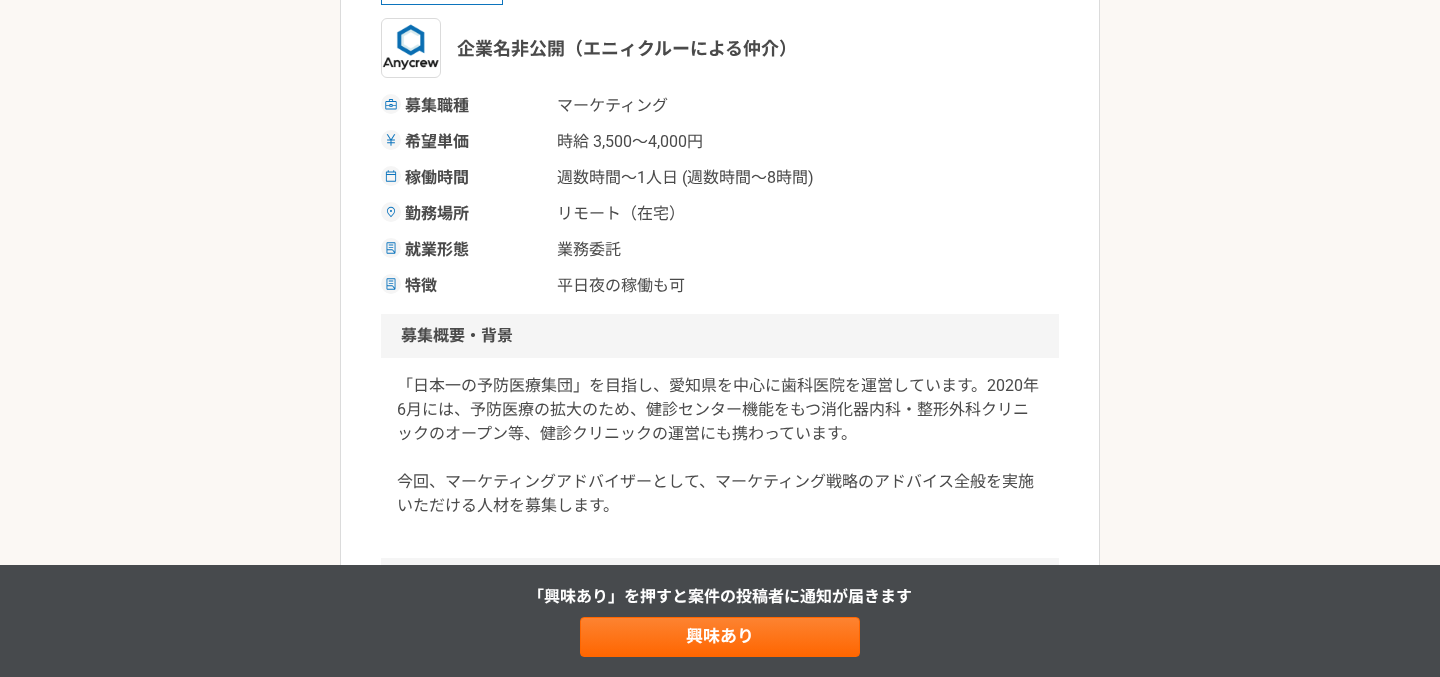 scroll, scrollTop: 312, scrollLeft: 0, axis: vertical 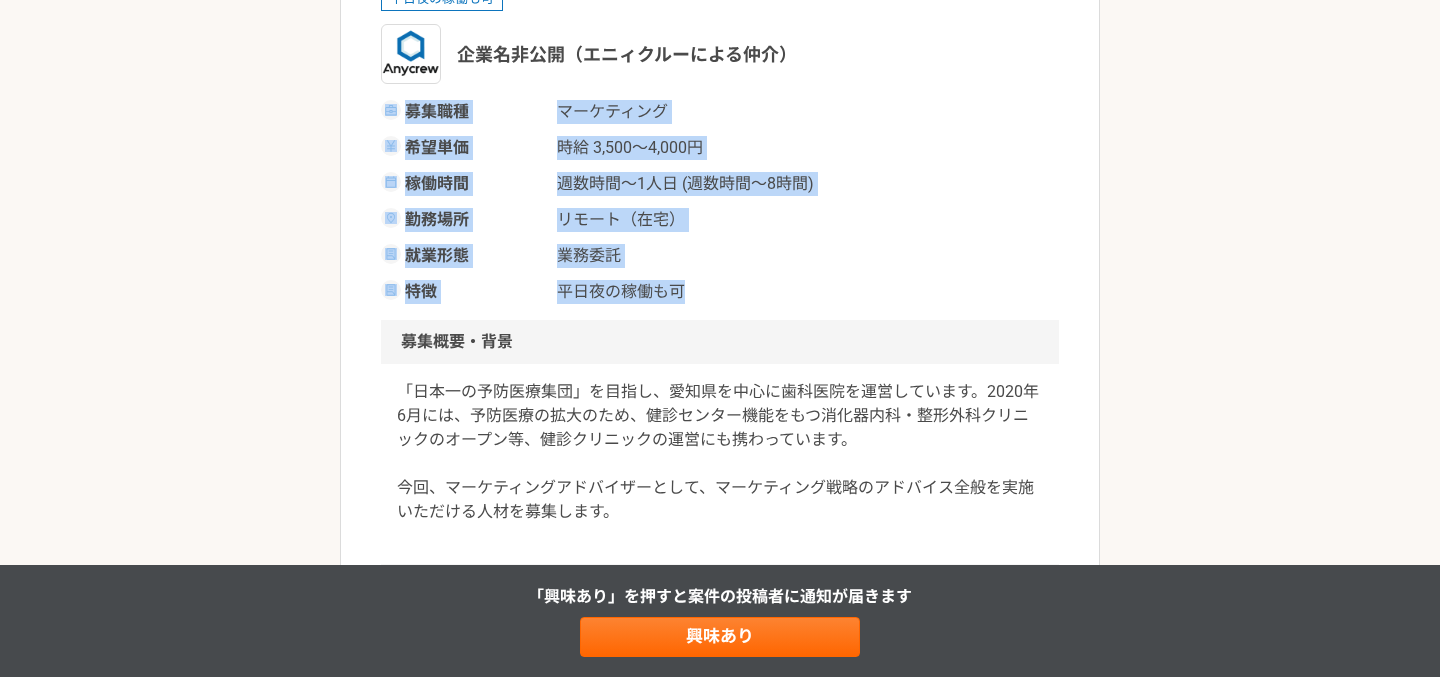 drag, startPoint x: 699, startPoint y: 301, endPoint x: 379, endPoint y: 114, distance: 370.63324 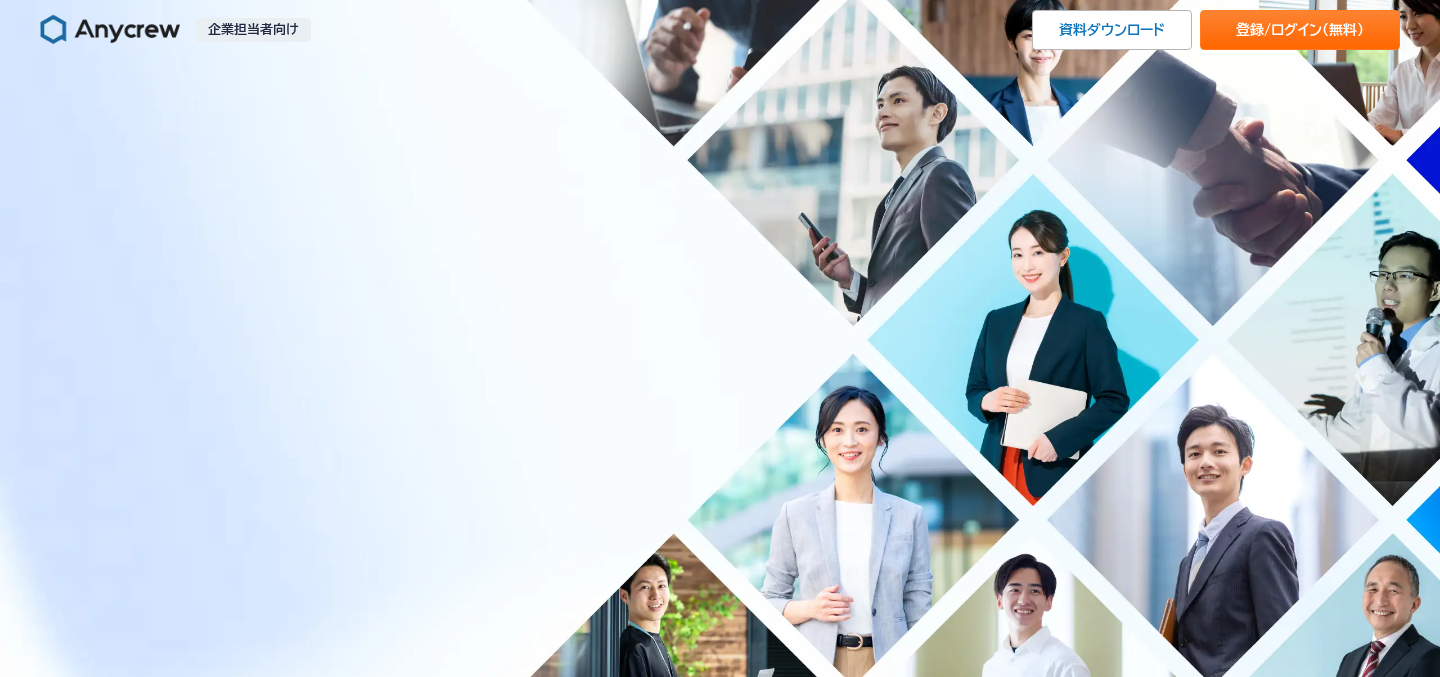 scroll, scrollTop: 0, scrollLeft: 0, axis: both 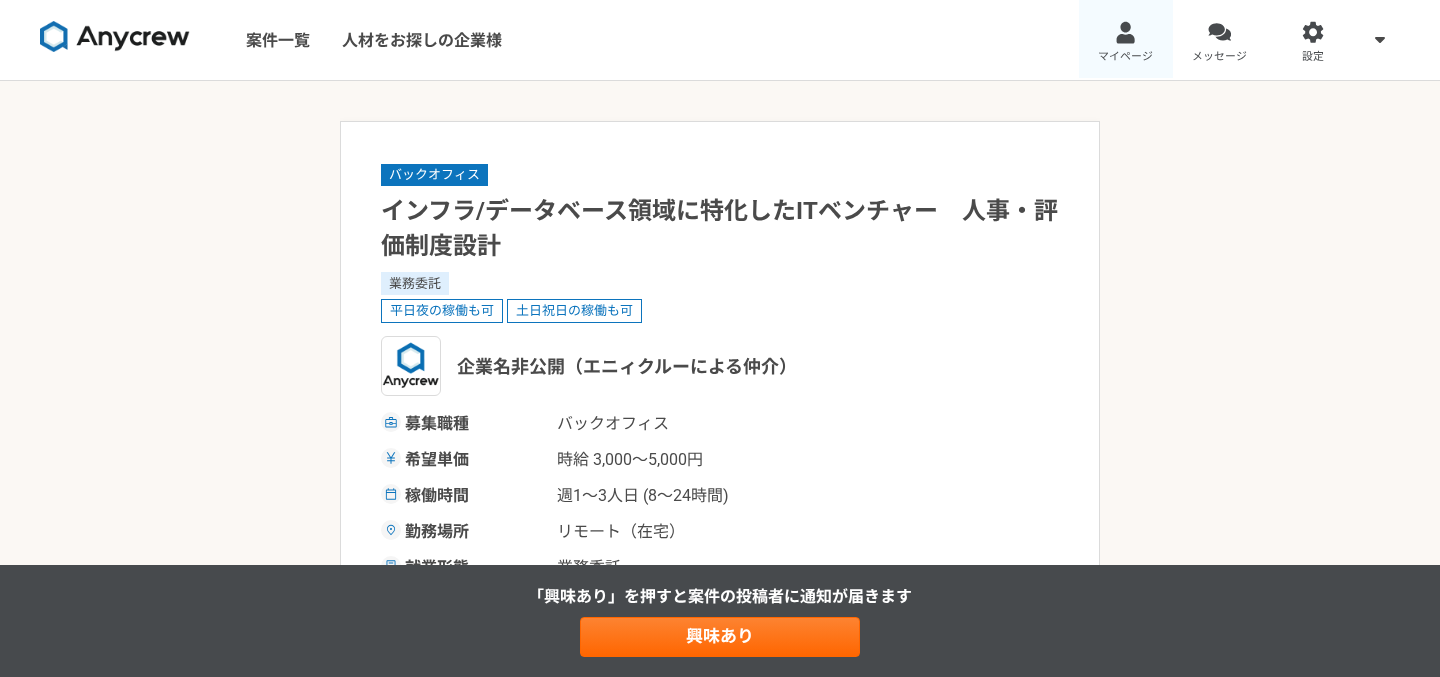 click on "マイページ" at bounding box center (1125, 57) 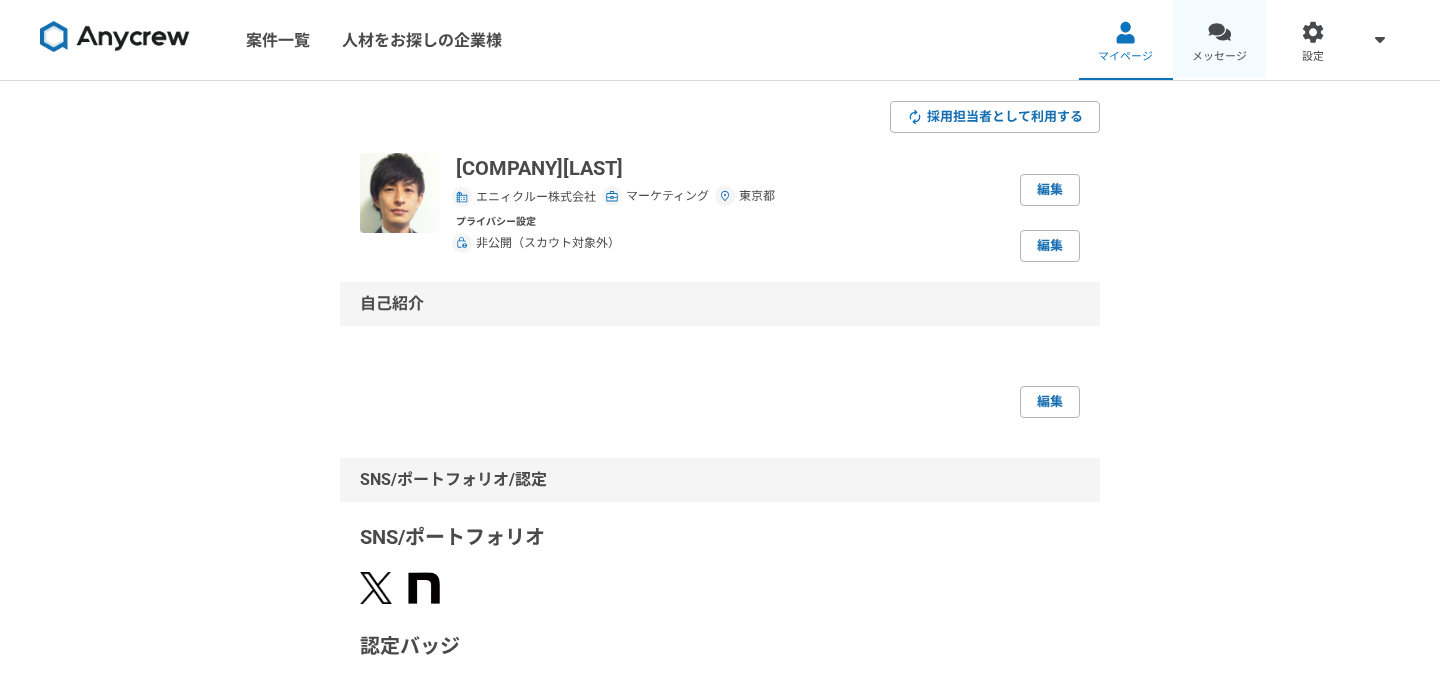 click on "メッセージ" at bounding box center (1219, 57) 